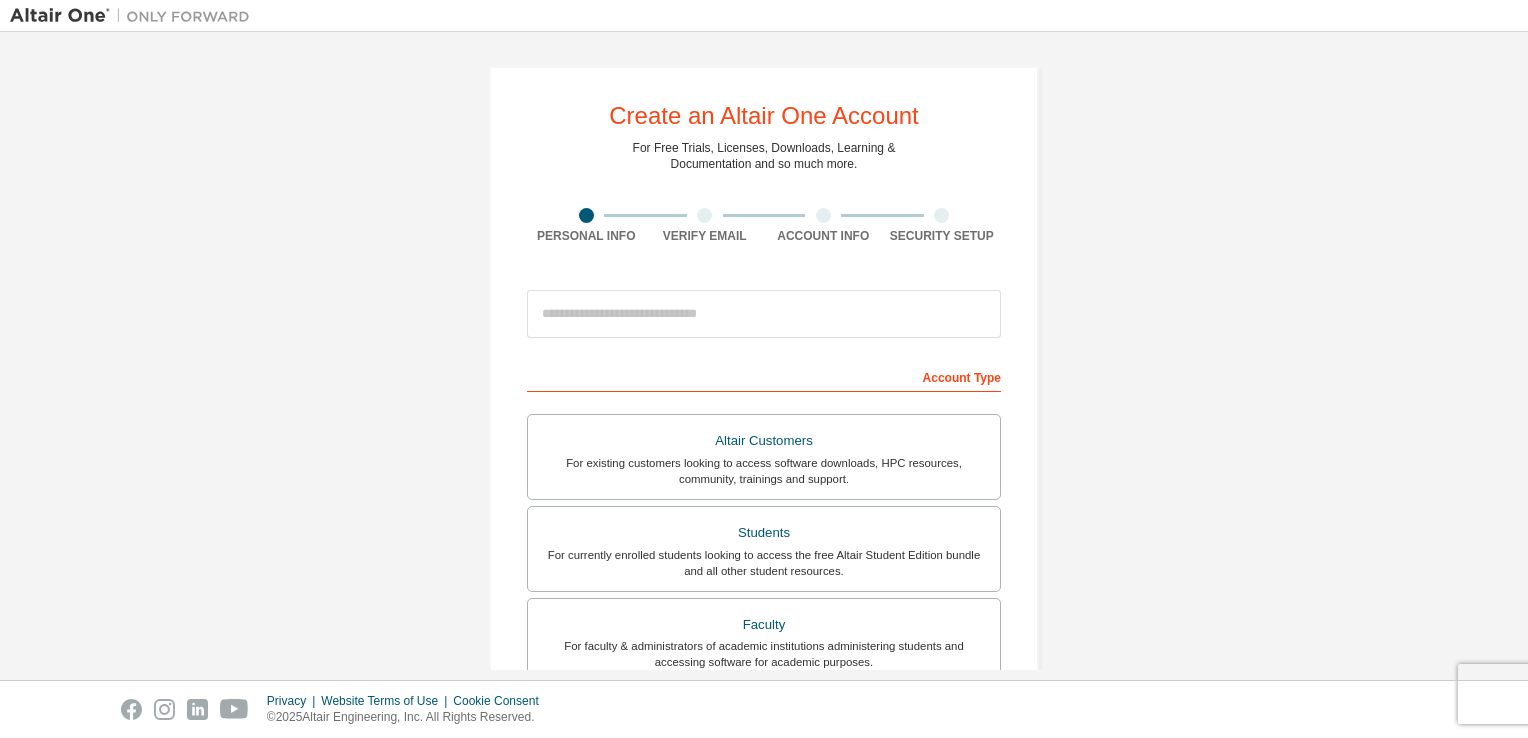 scroll, scrollTop: 0, scrollLeft: 0, axis: both 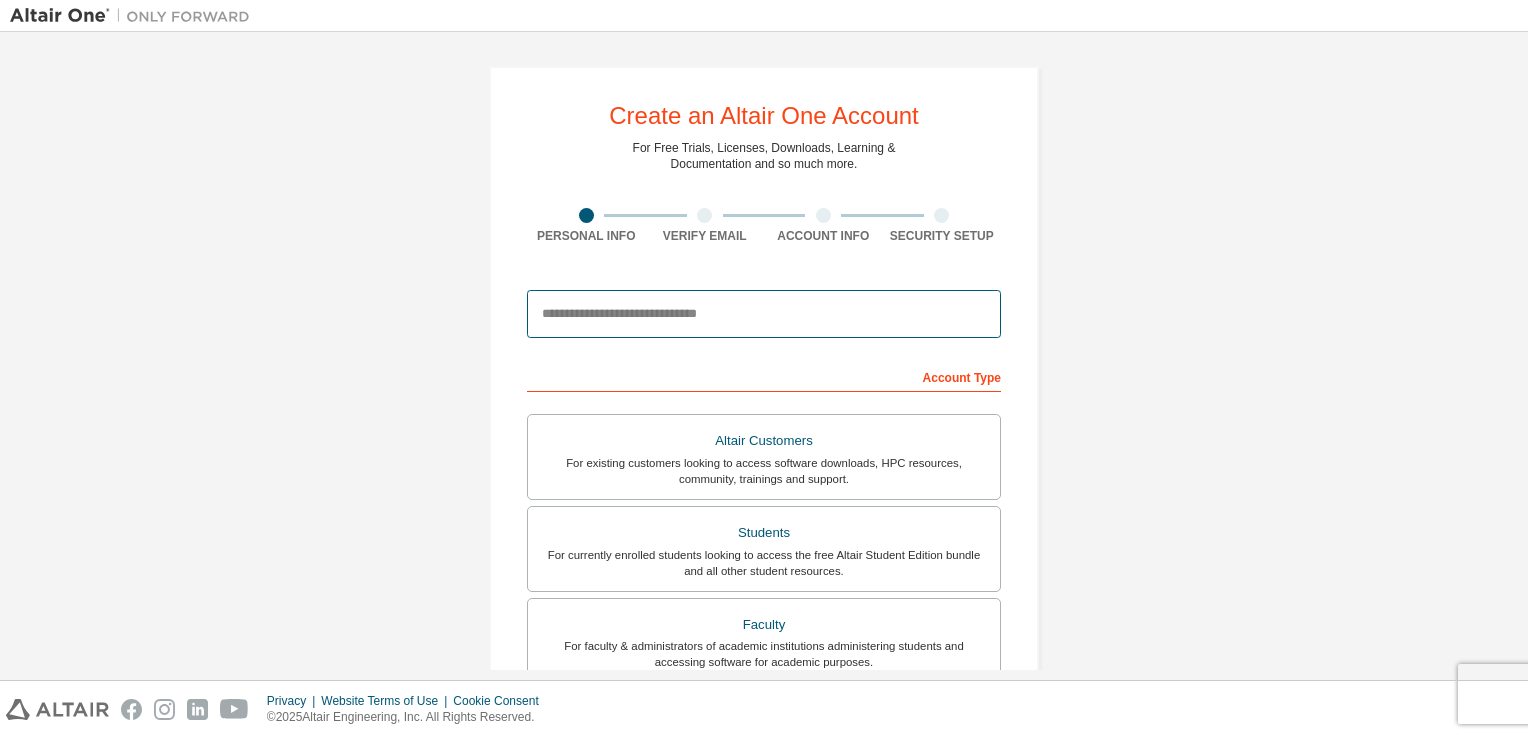 click at bounding box center [764, 314] 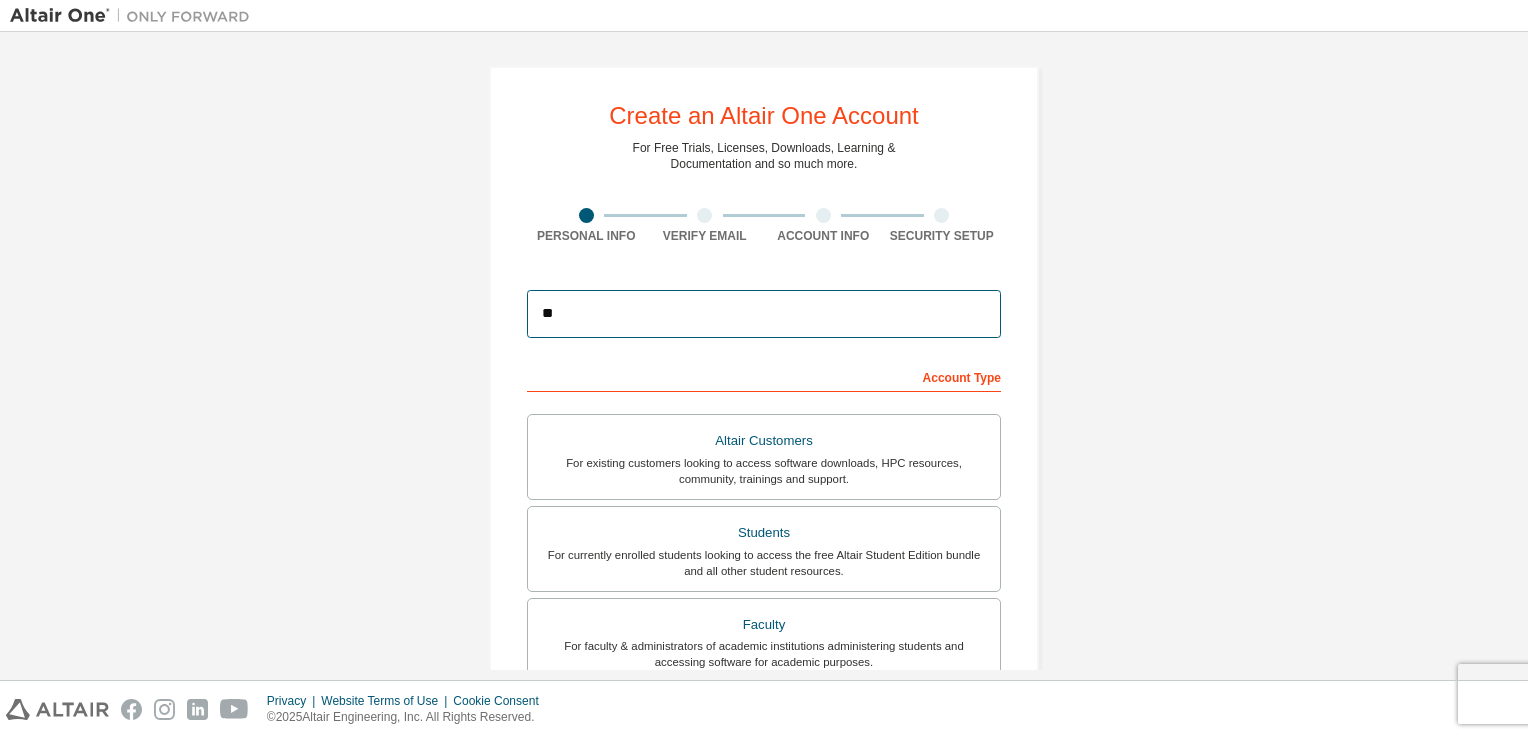 type on "*" 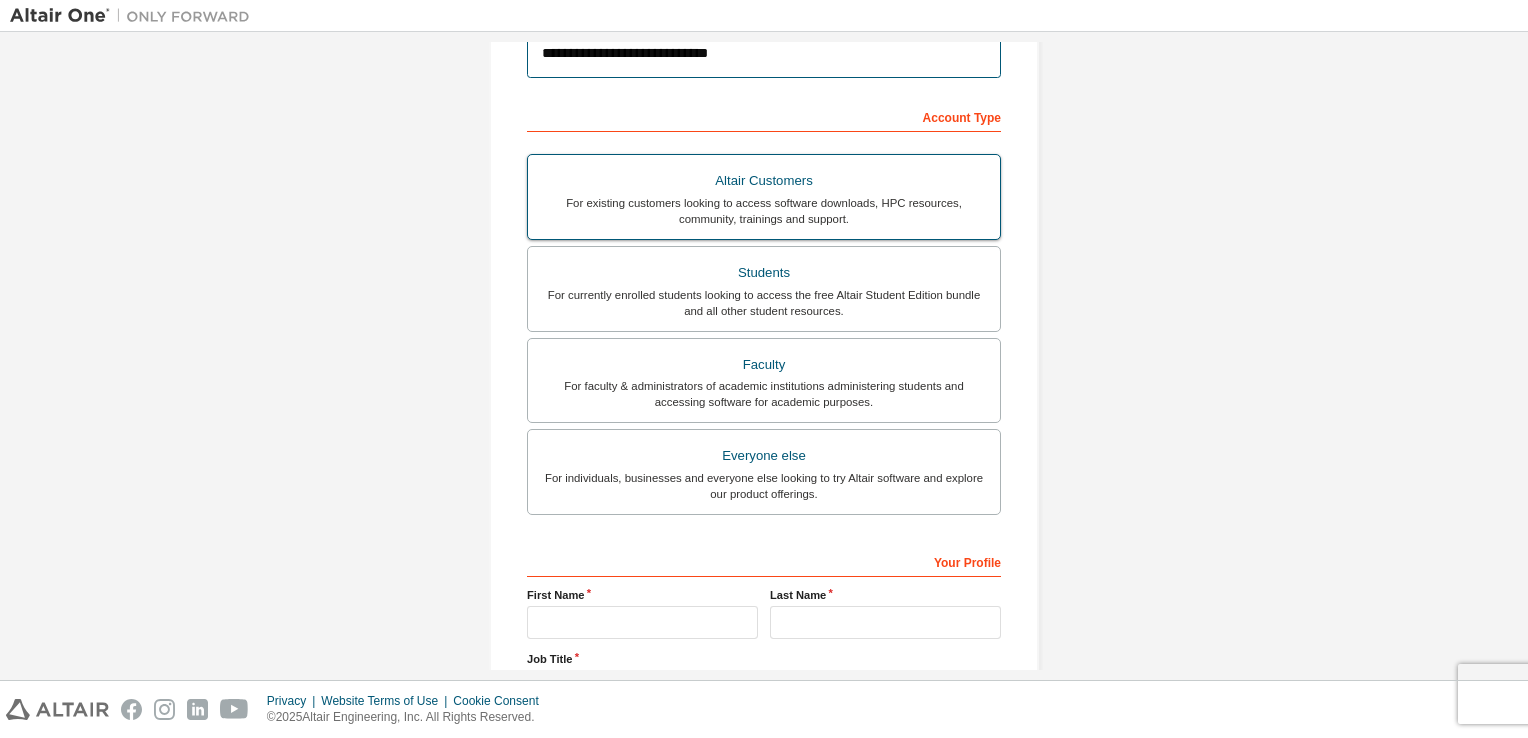 scroll, scrollTop: 263, scrollLeft: 0, axis: vertical 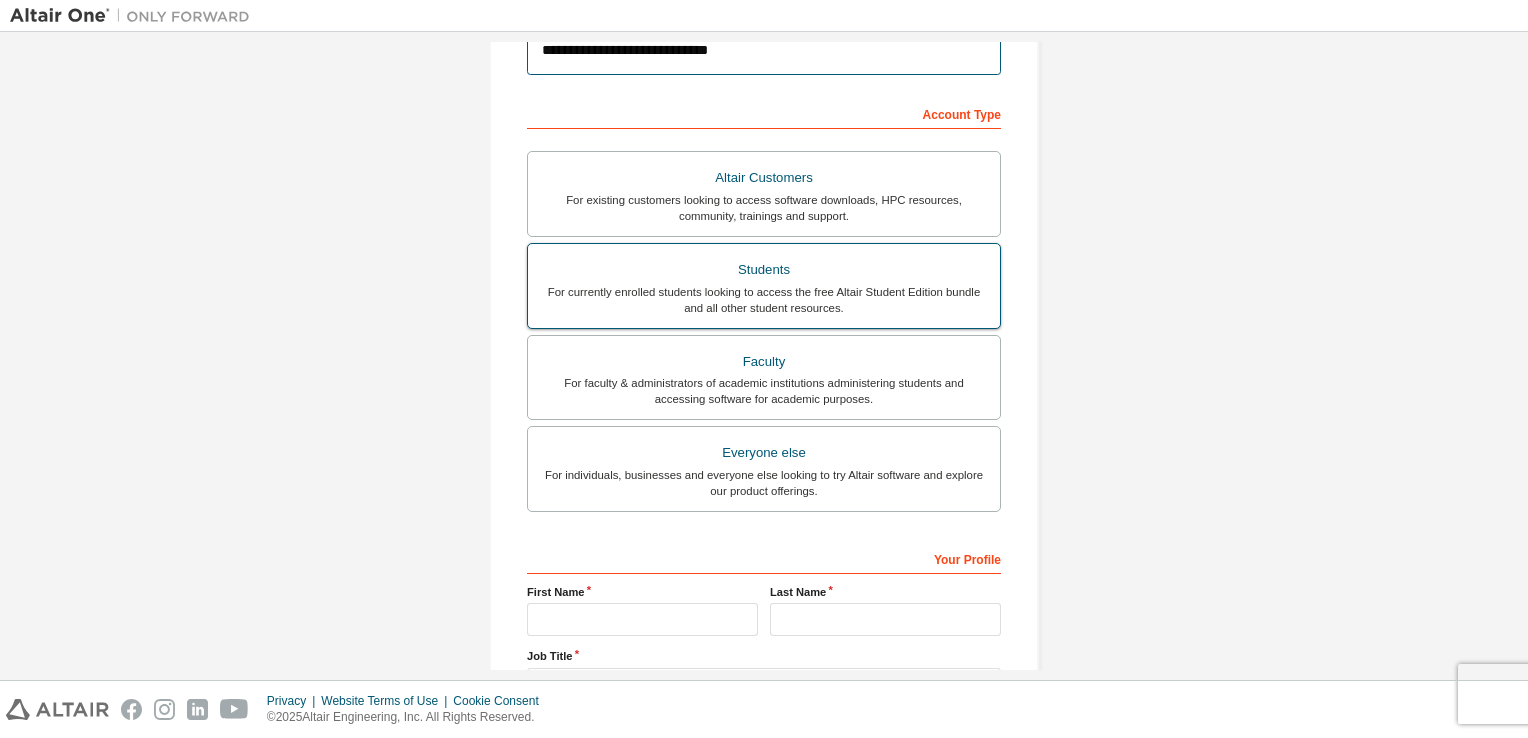 type on "**********" 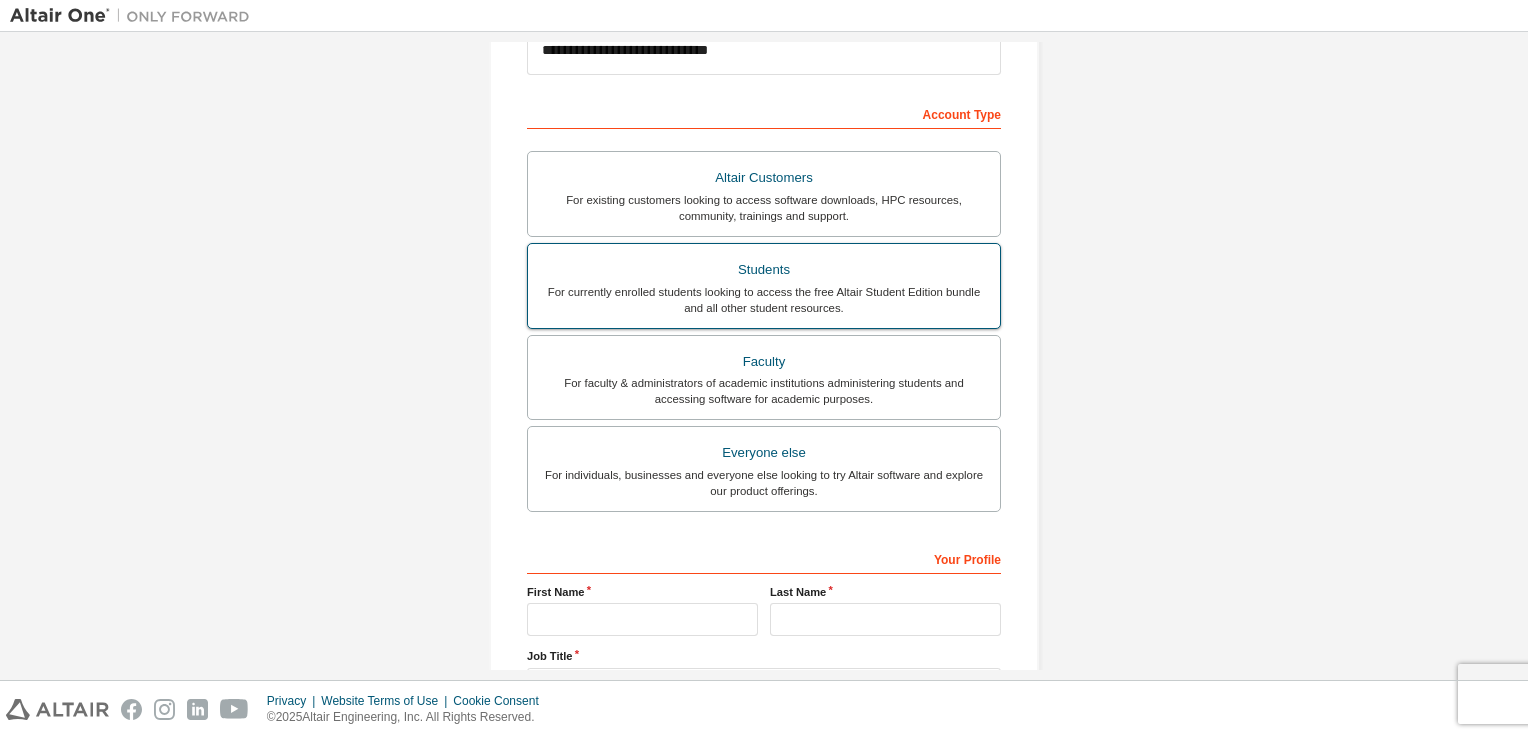 click on "Students" at bounding box center [764, 270] 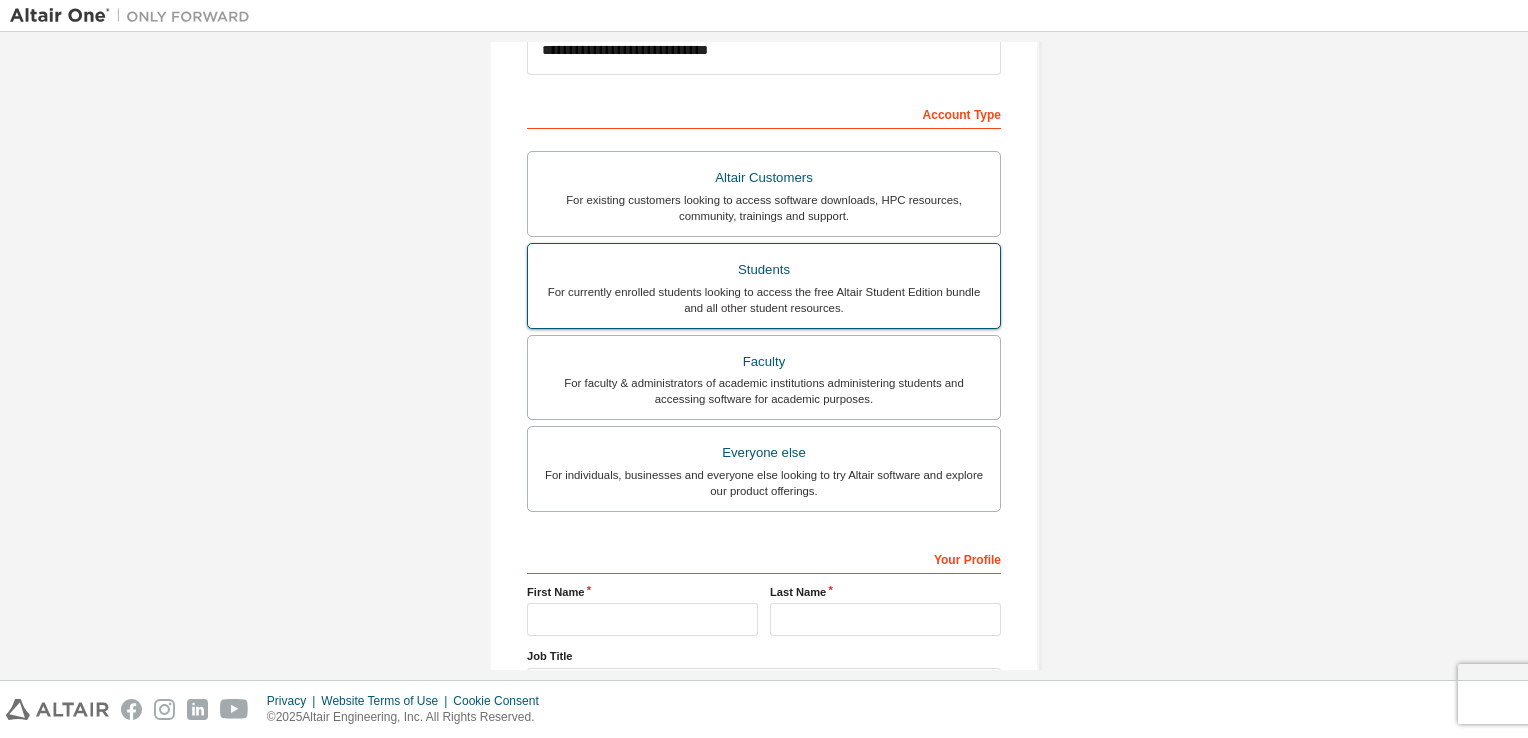click on "For currently enrolled students looking to access the free Altair Student Edition bundle and all other student resources." at bounding box center [764, 300] 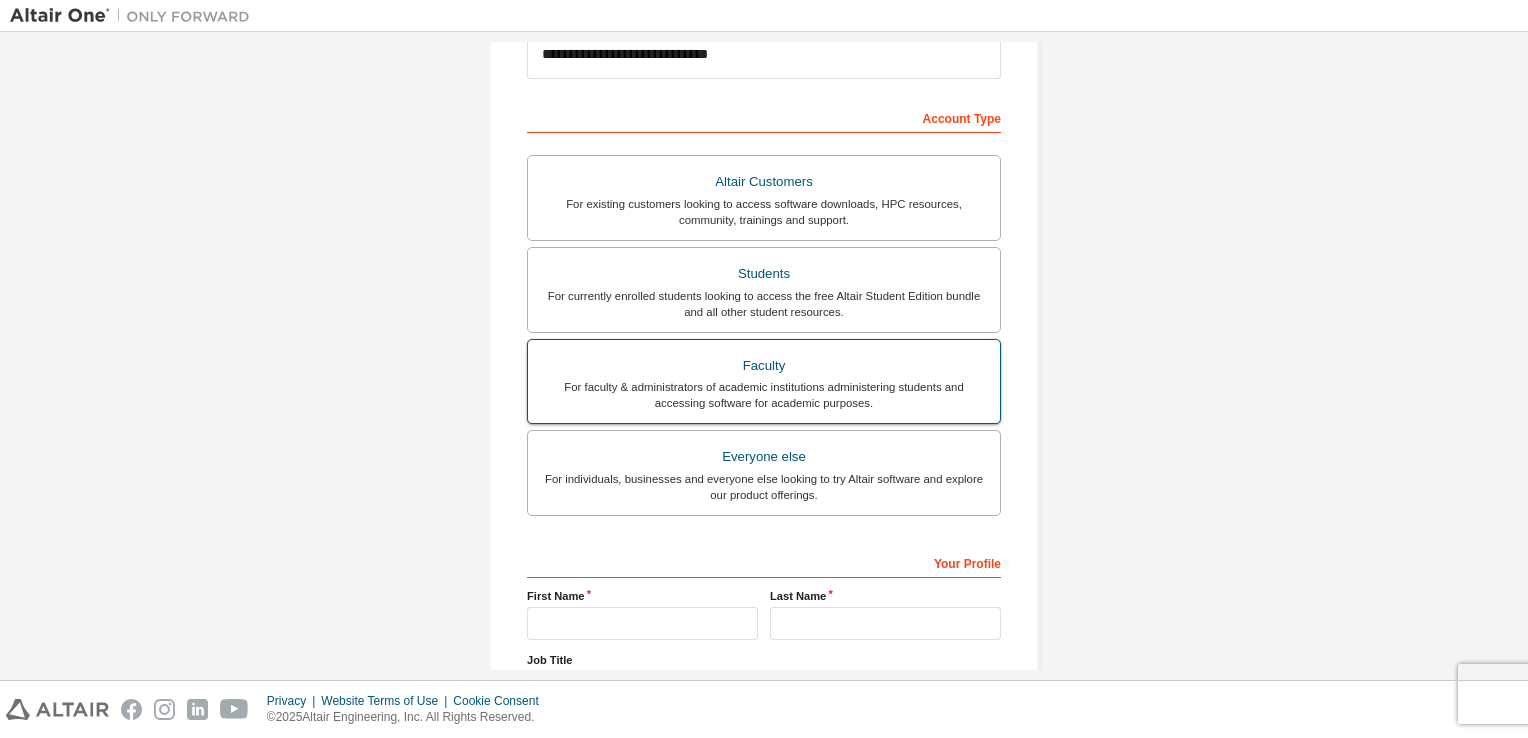 scroll, scrollTop: 426, scrollLeft: 0, axis: vertical 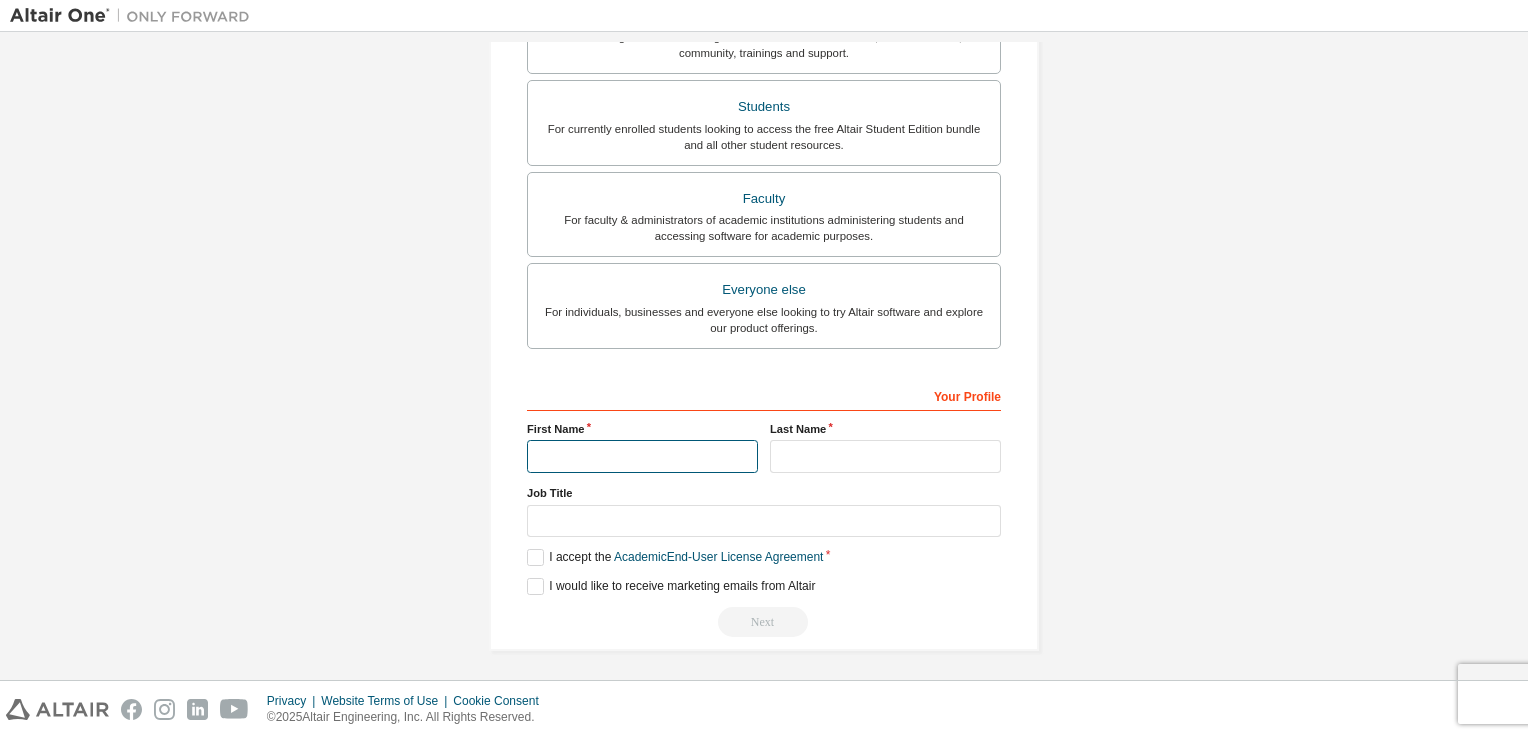 click at bounding box center (642, 456) 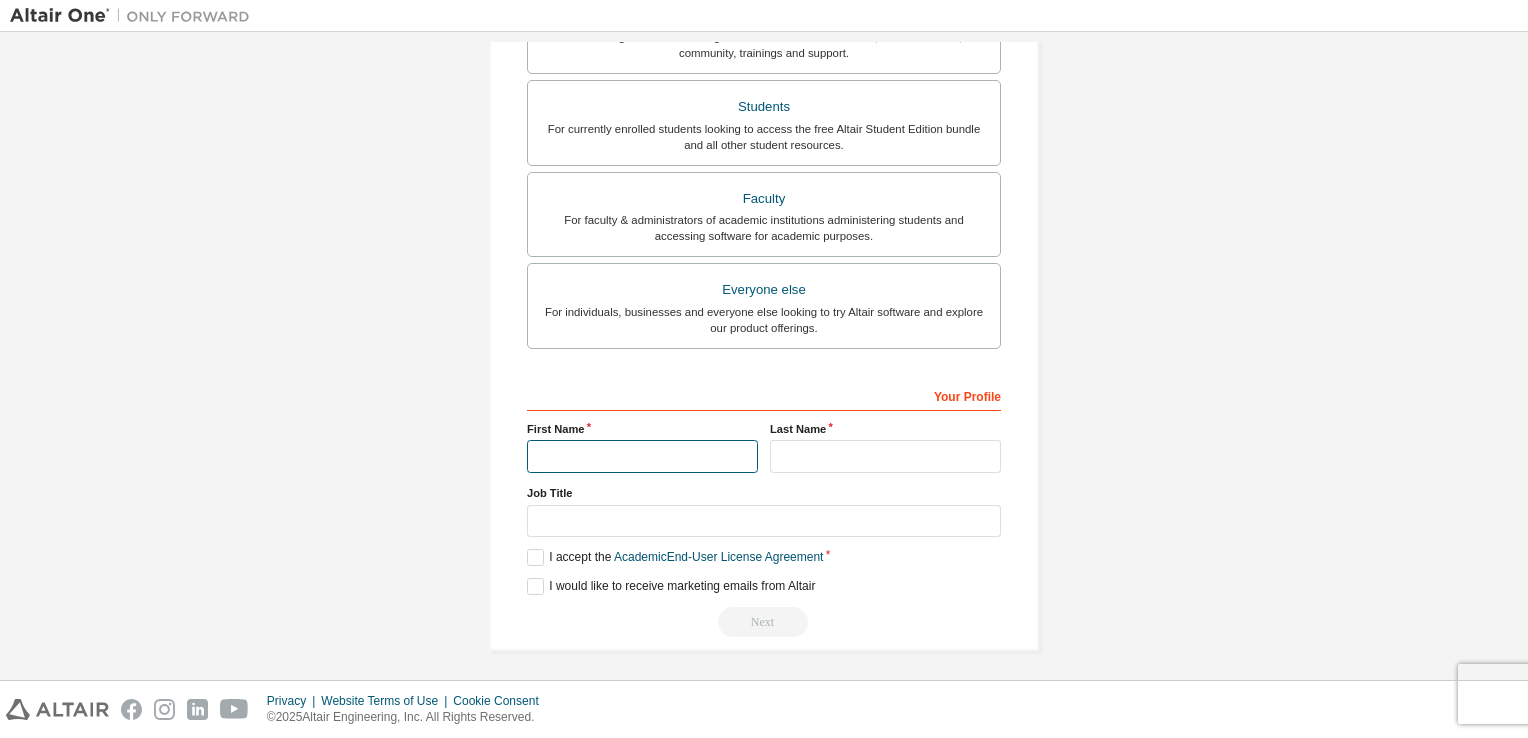 type on "**********" 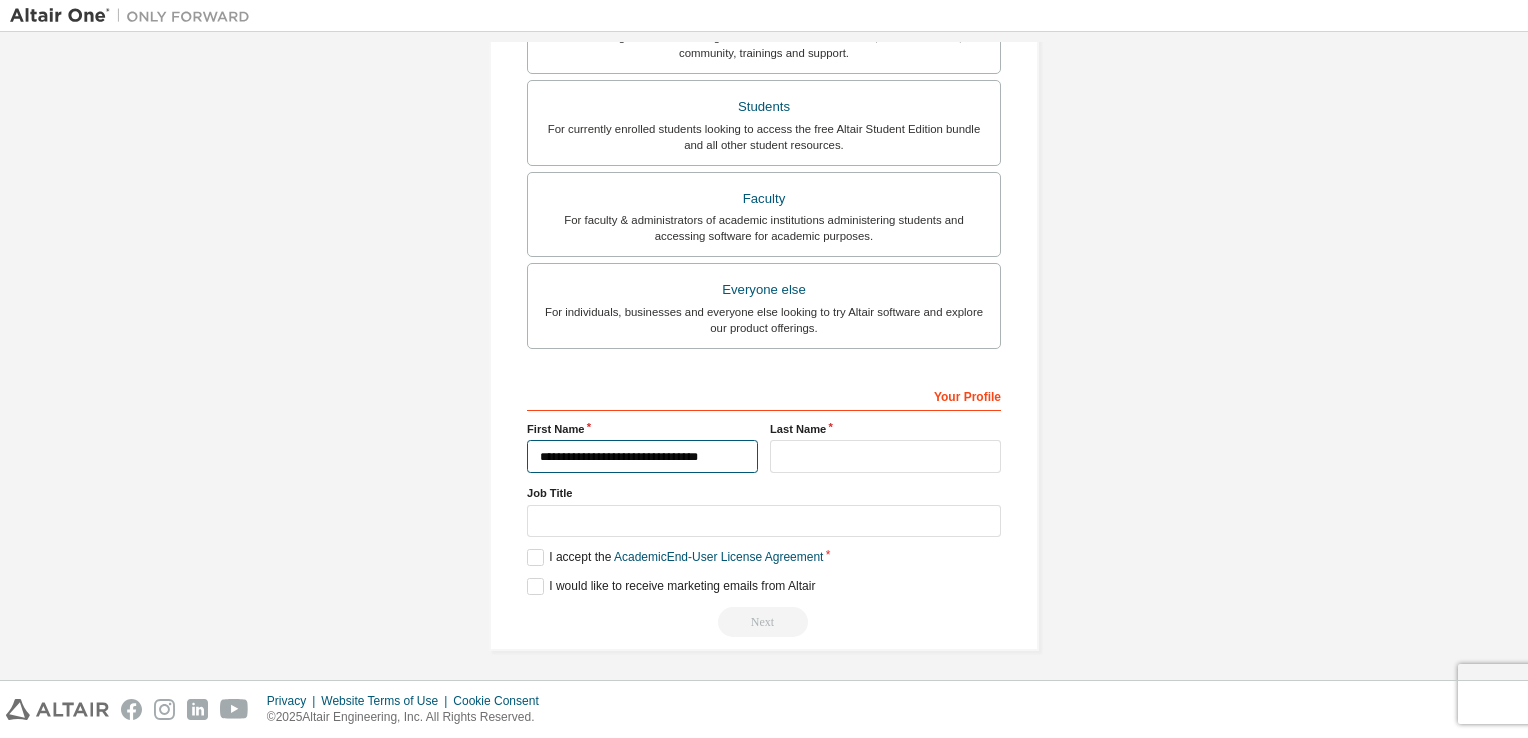 type on "**********" 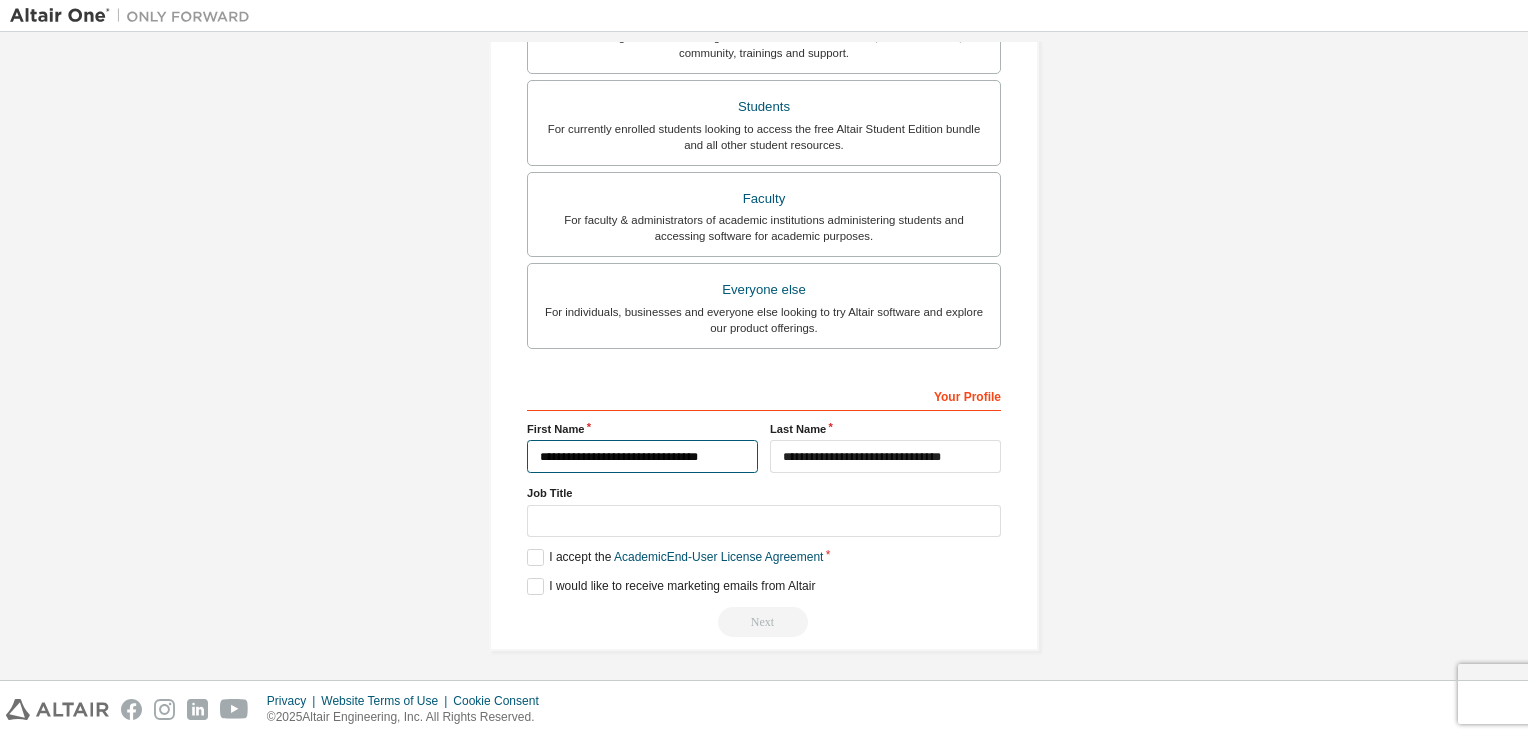 drag, startPoint x: 720, startPoint y: 460, endPoint x: 623, endPoint y: 463, distance: 97.04638 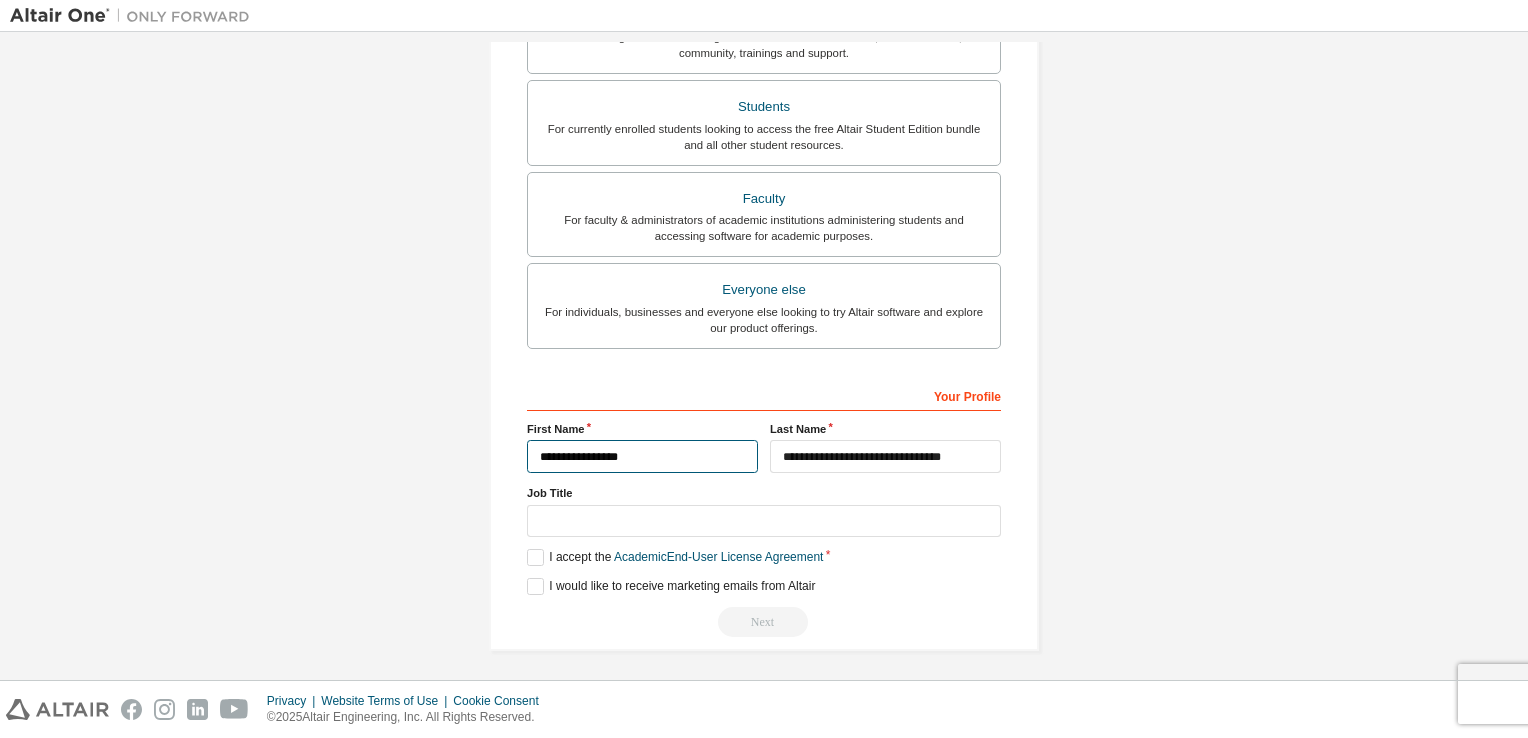 type on "**********" 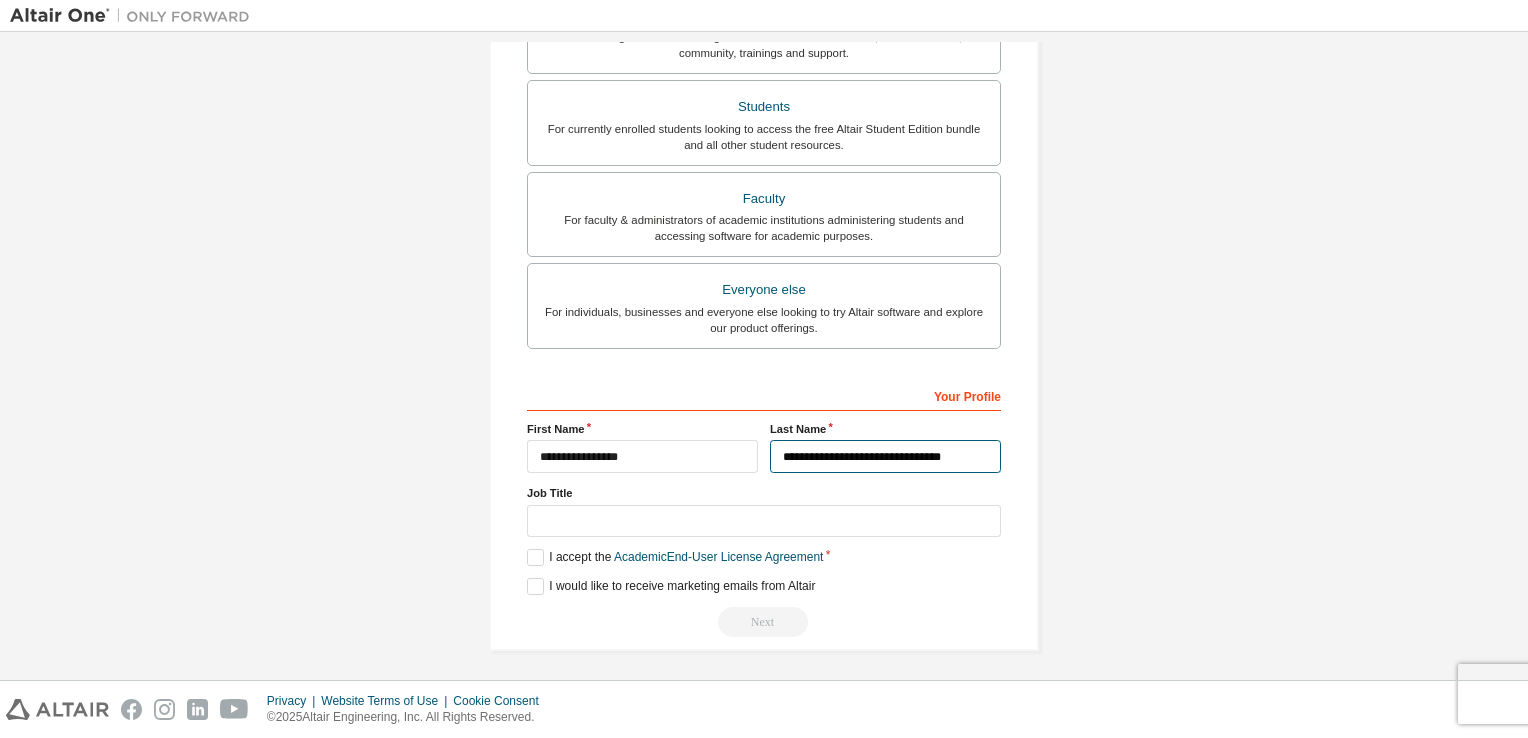 drag, startPoint x: 985, startPoint y: 444, endPoint x: 848, endPoint y: 462, distance: 138.17743 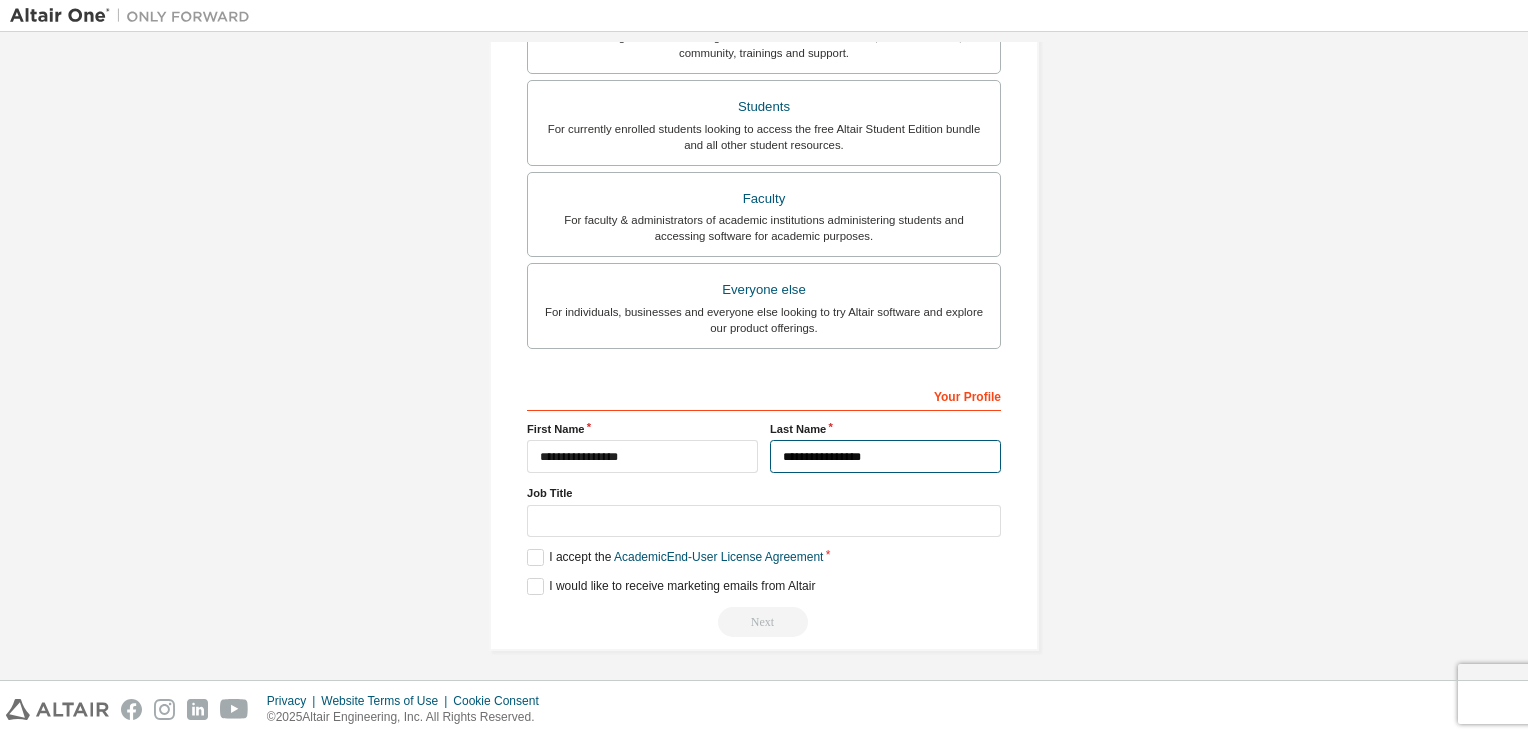 type on "**********" 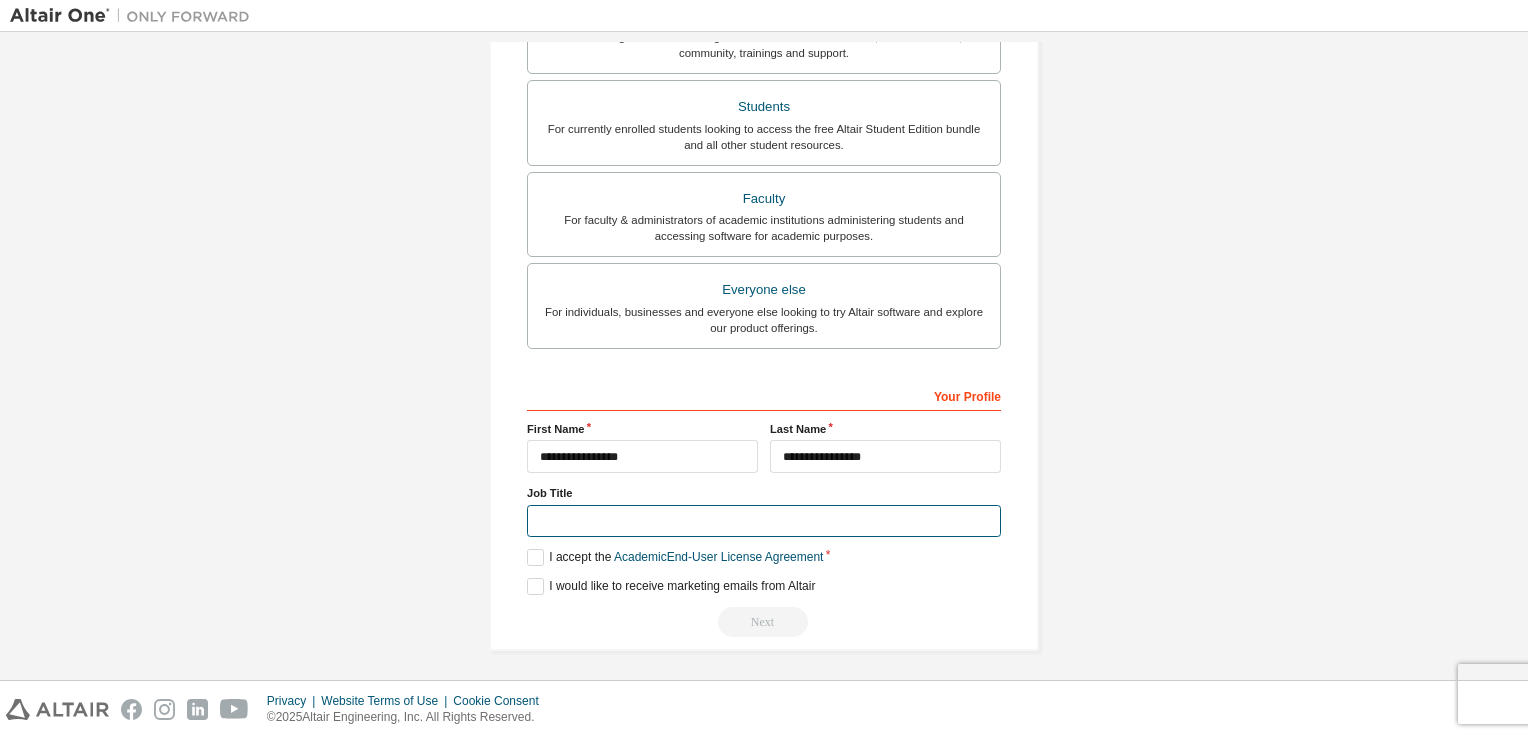 click at bounding box center [764, 521] 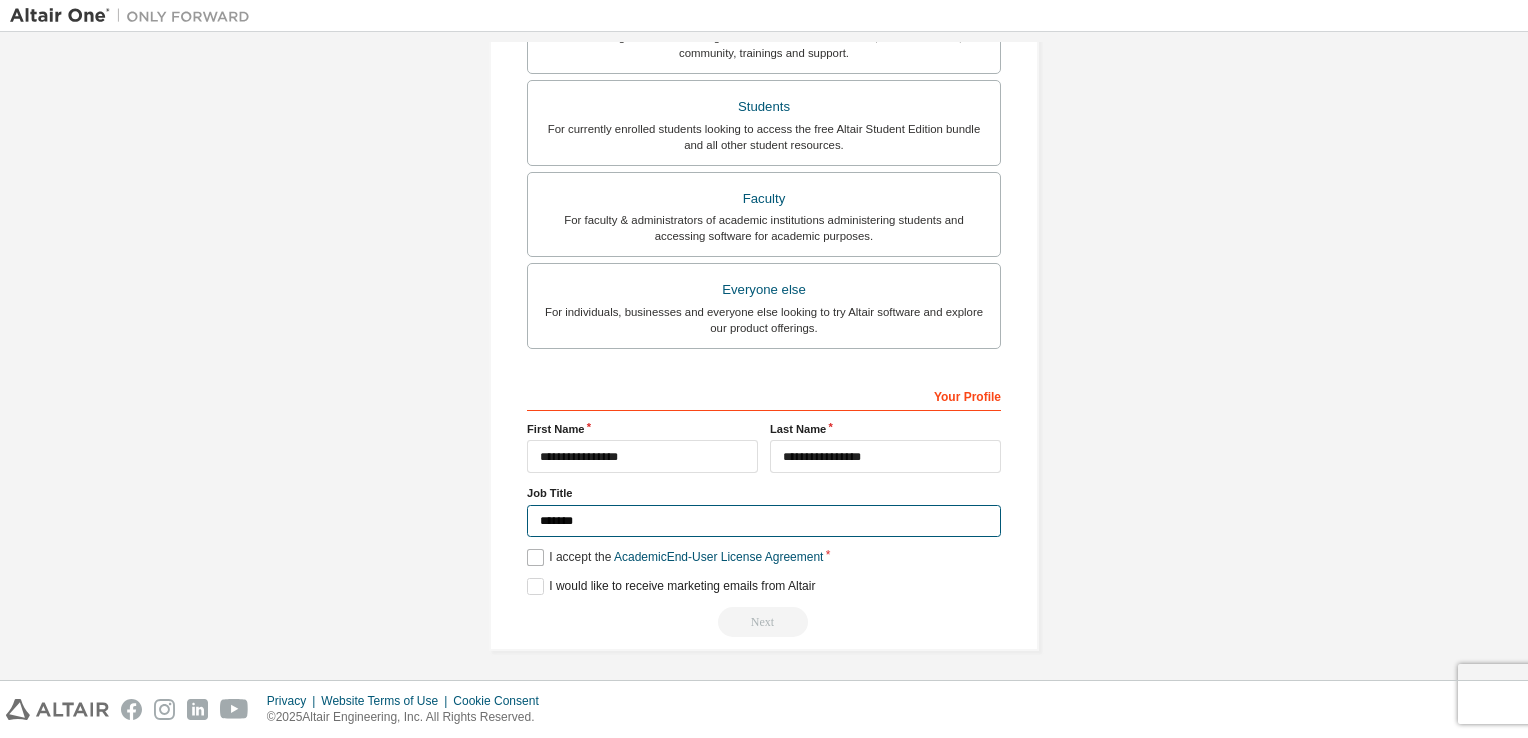 type on "*******" 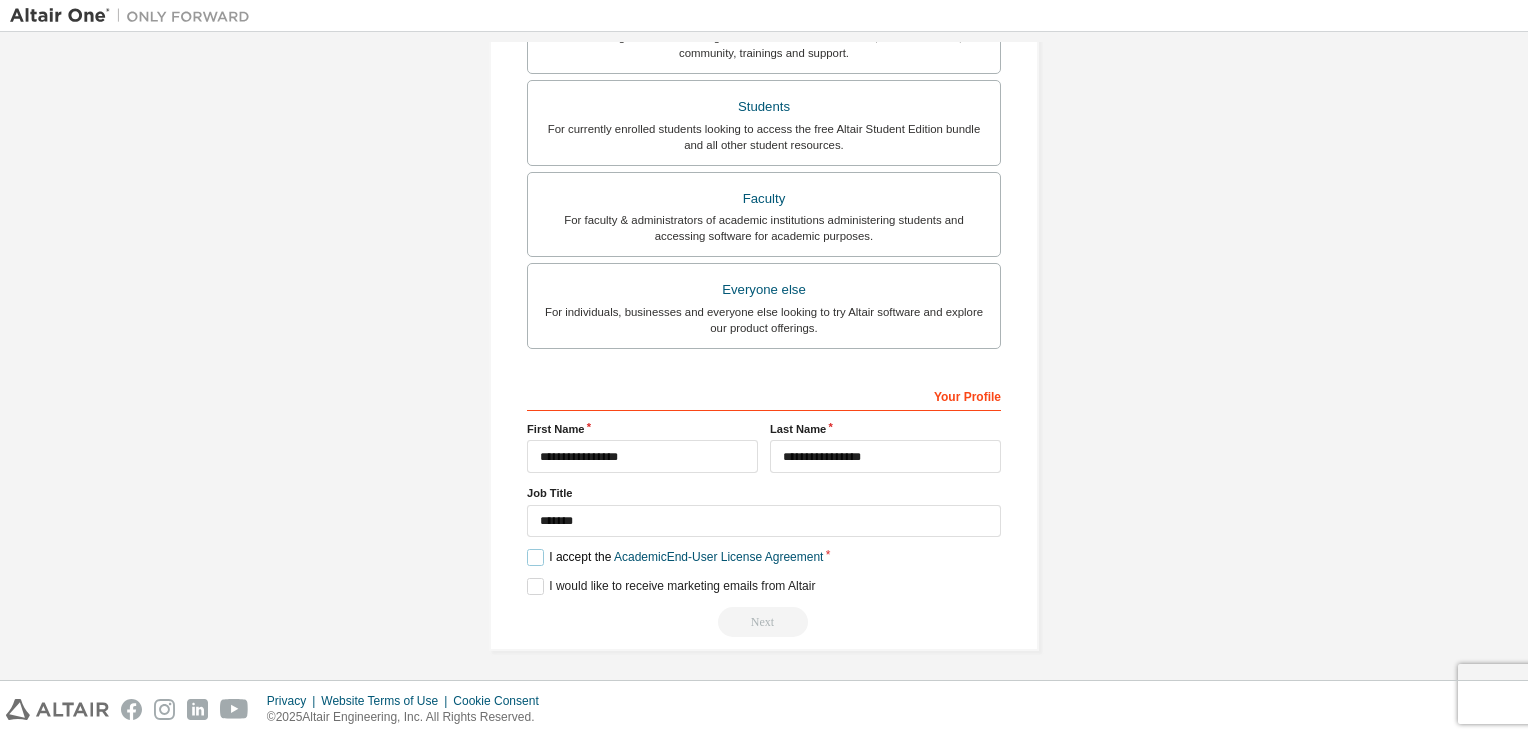 click on "I accept the   Academic   End-User License Agreement" at bounding box center (675, 557) 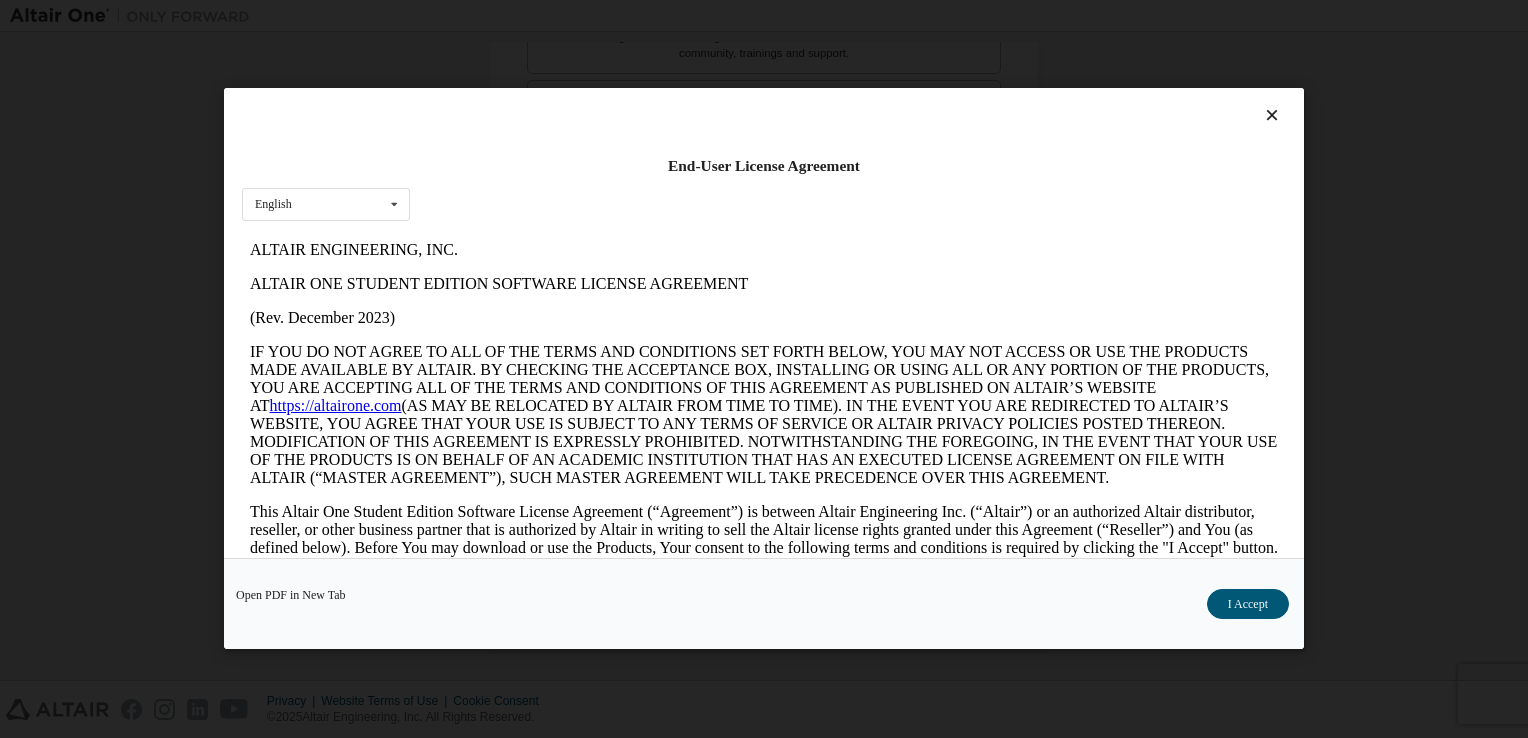 scroll, scrollTop: 0, scrollLeft: 0, axis: both 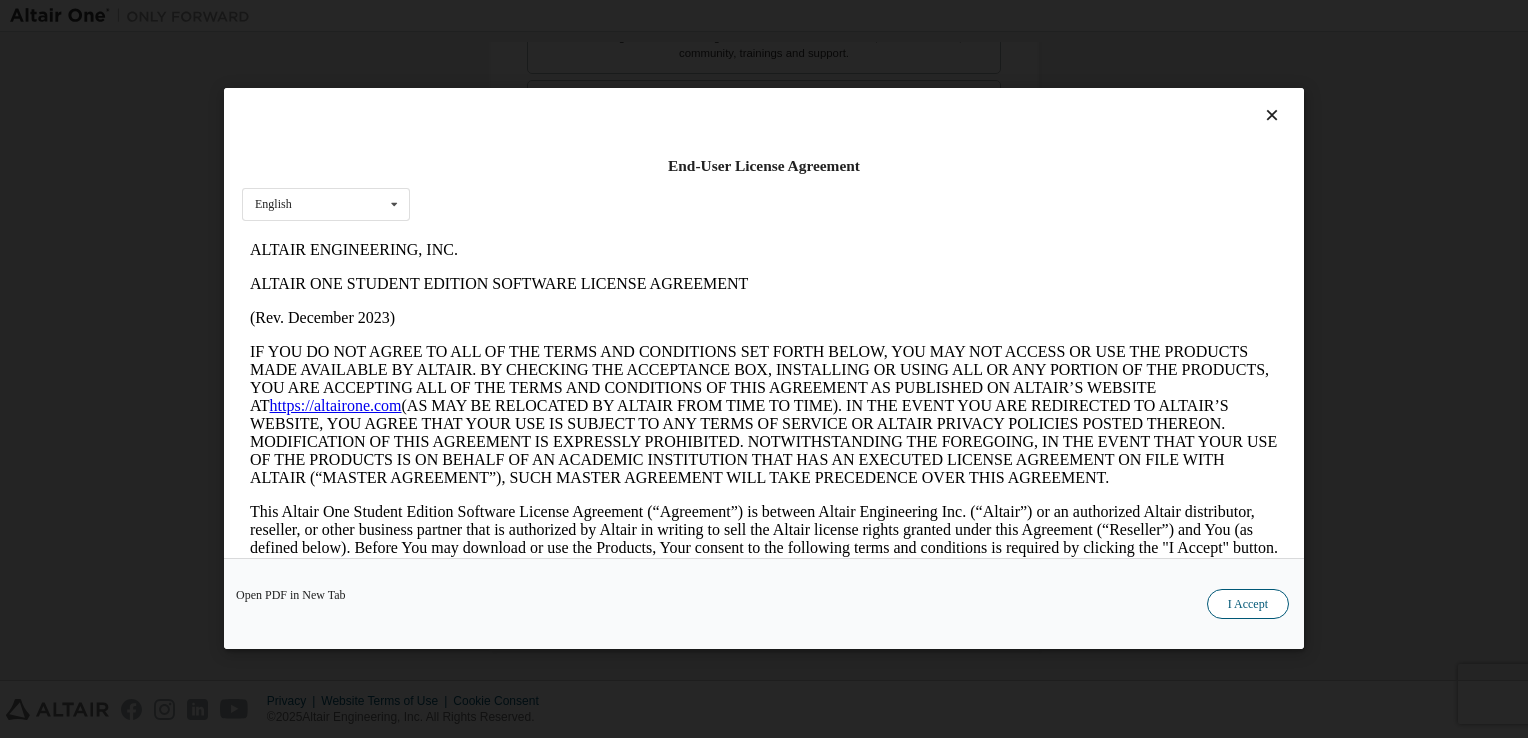 click on "I Accept" at bounding box center (1248, 605) 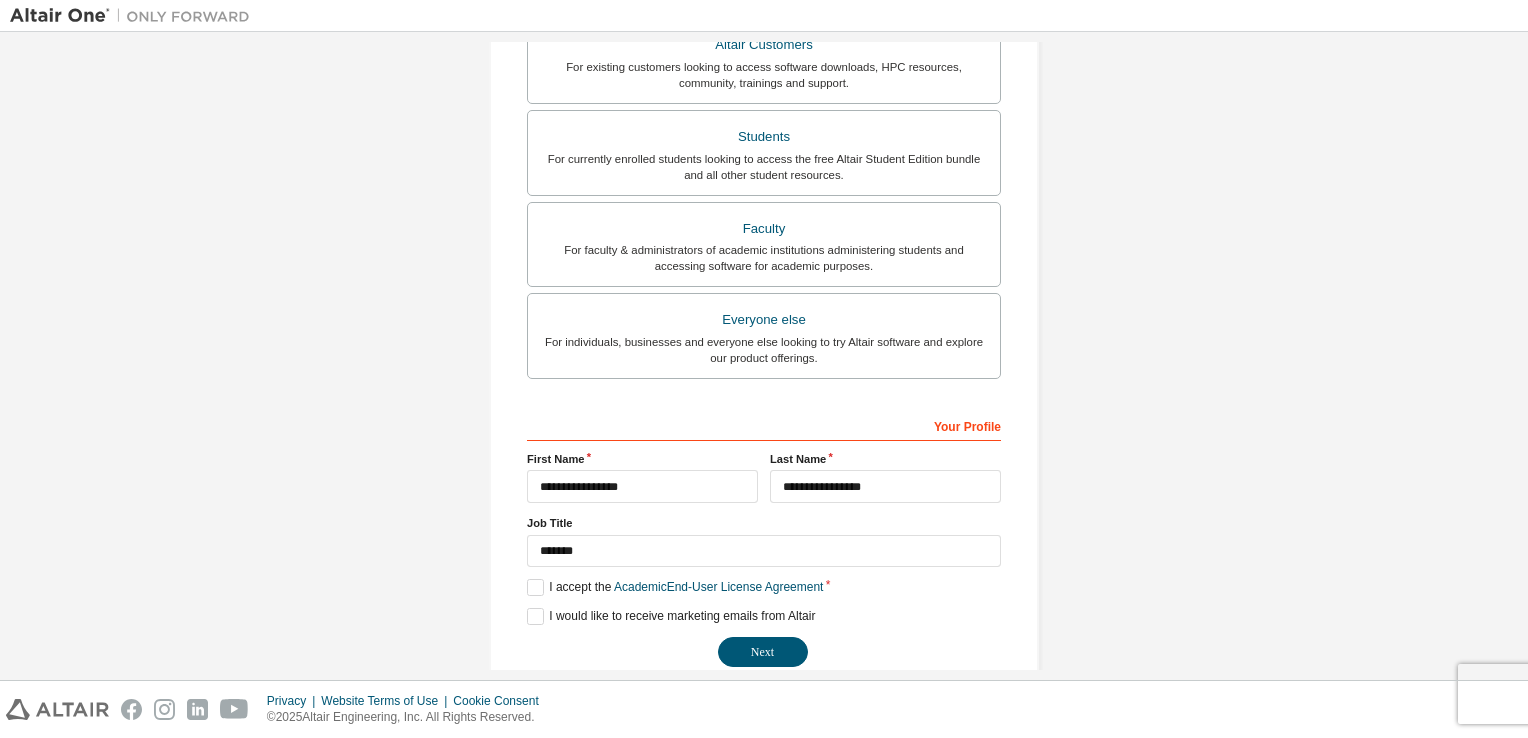 scroll, scrollTop: 426, scrollLeft: 0, axis: vertical 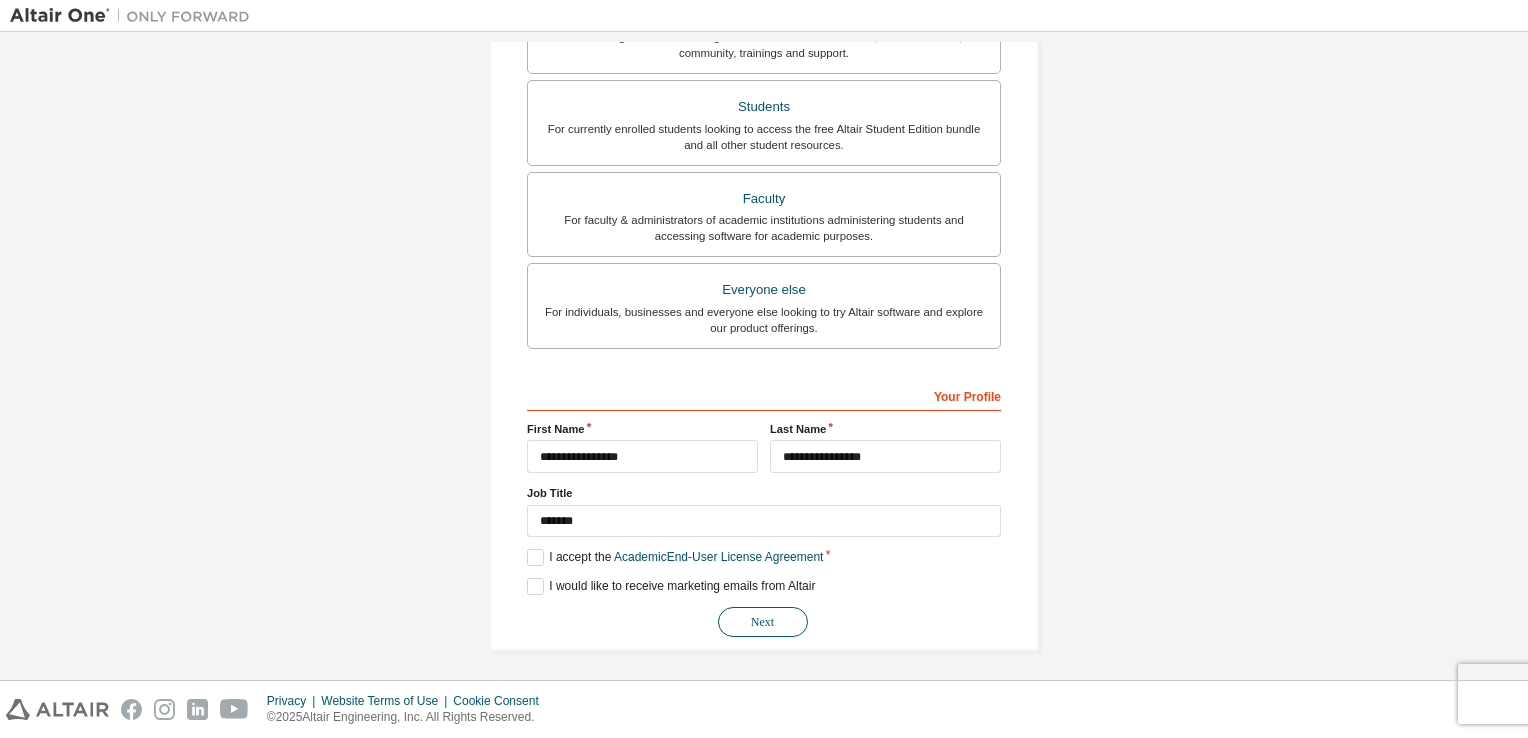 click on "Next" at bounding box center (763, 622) 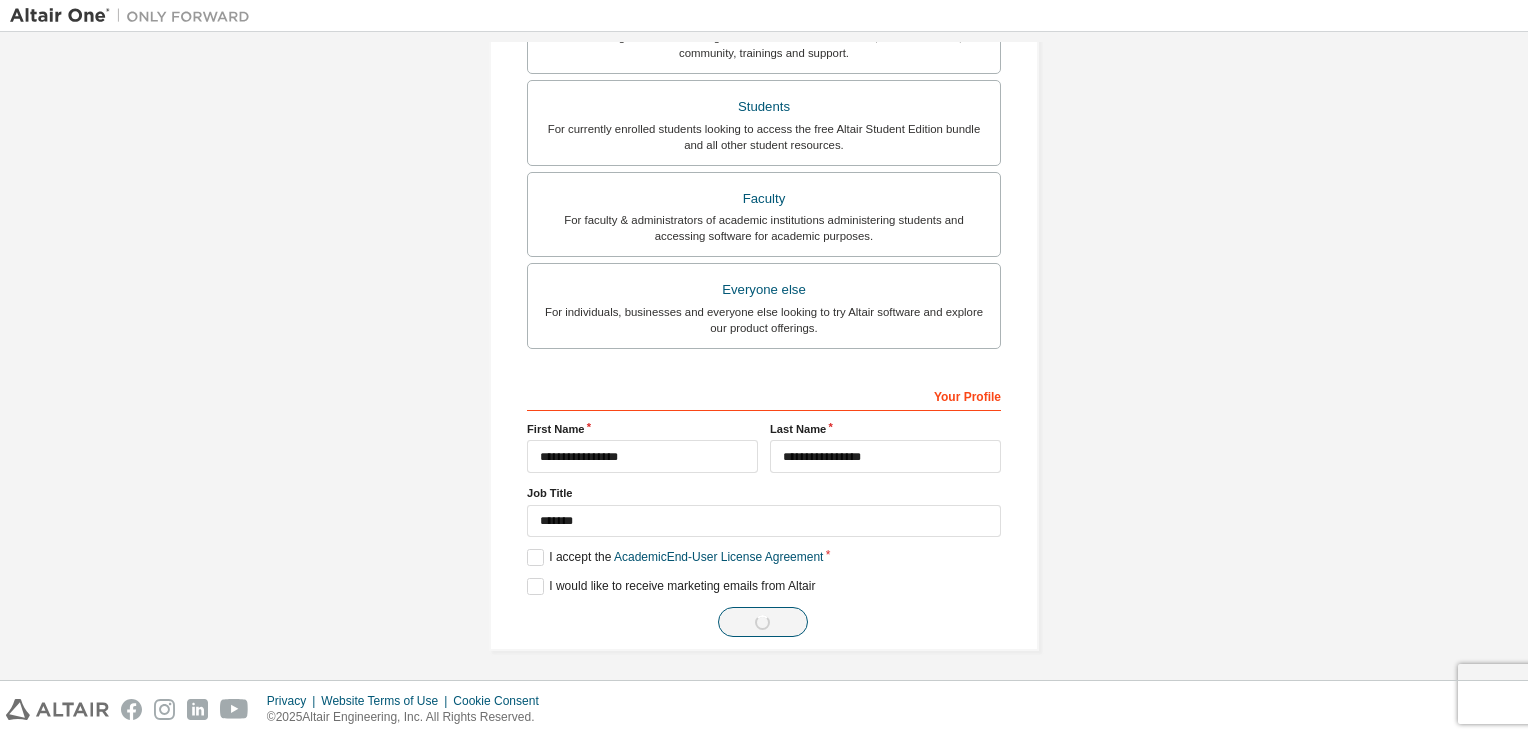 scroll, scrollTop: 0, scrollLeft: 0, axis: both 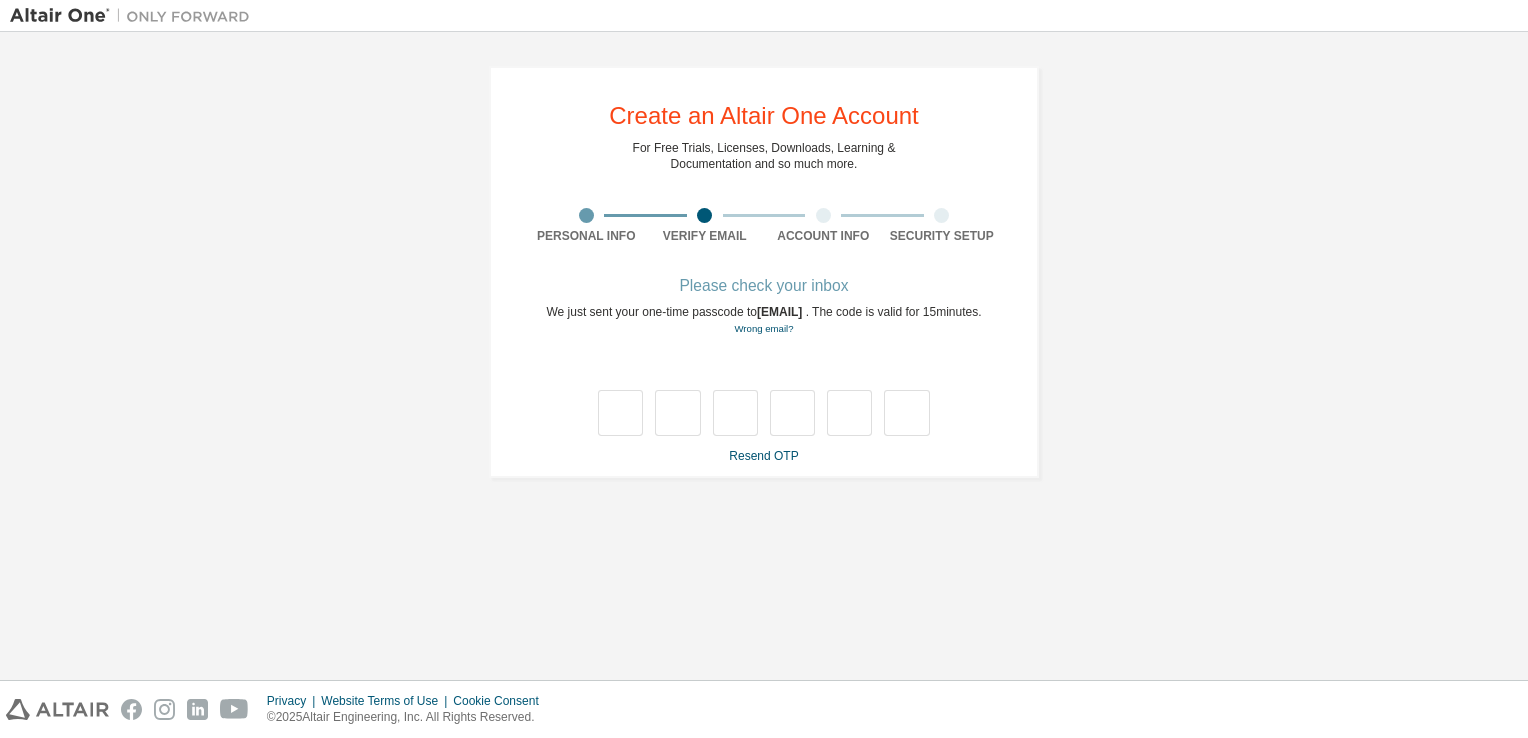 type on "*" 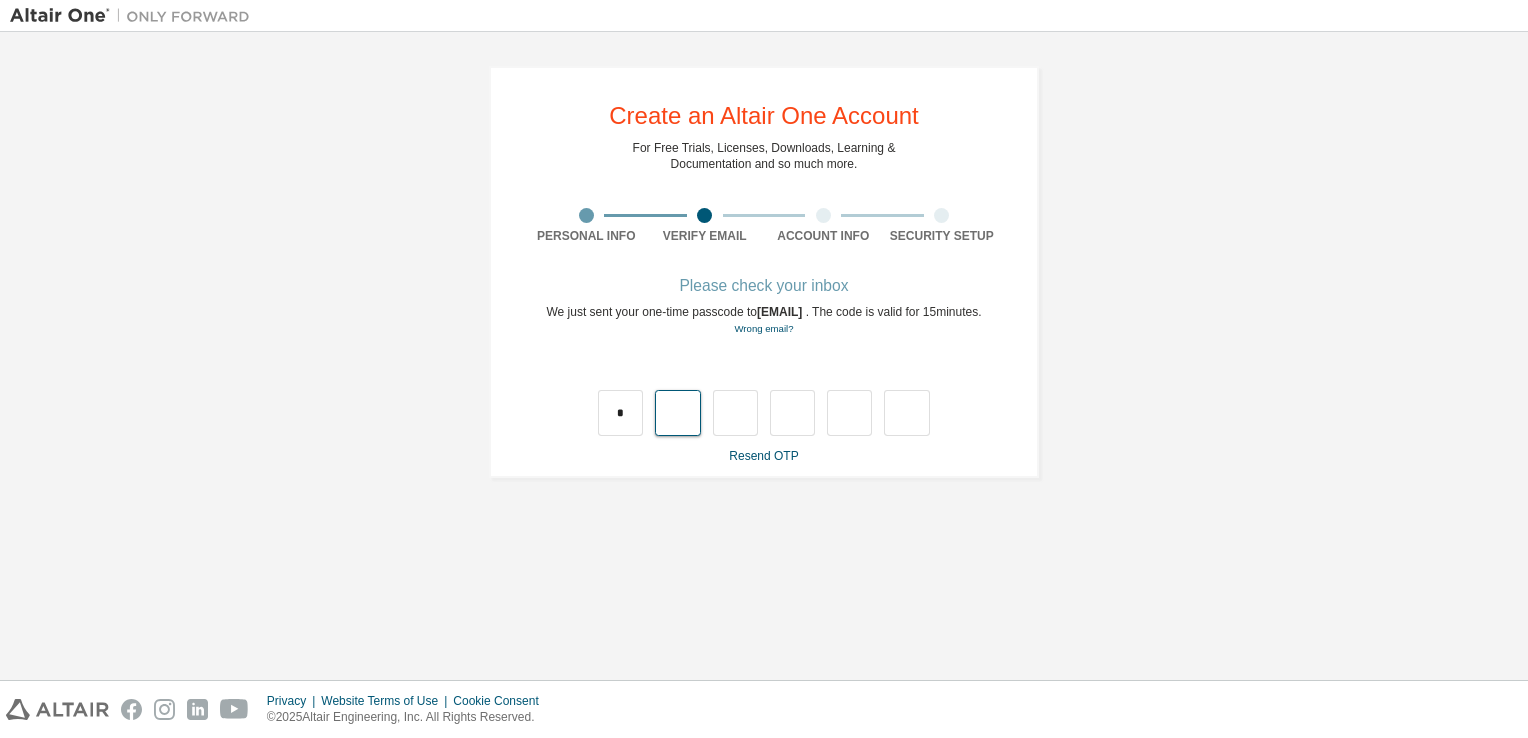 type on "*" 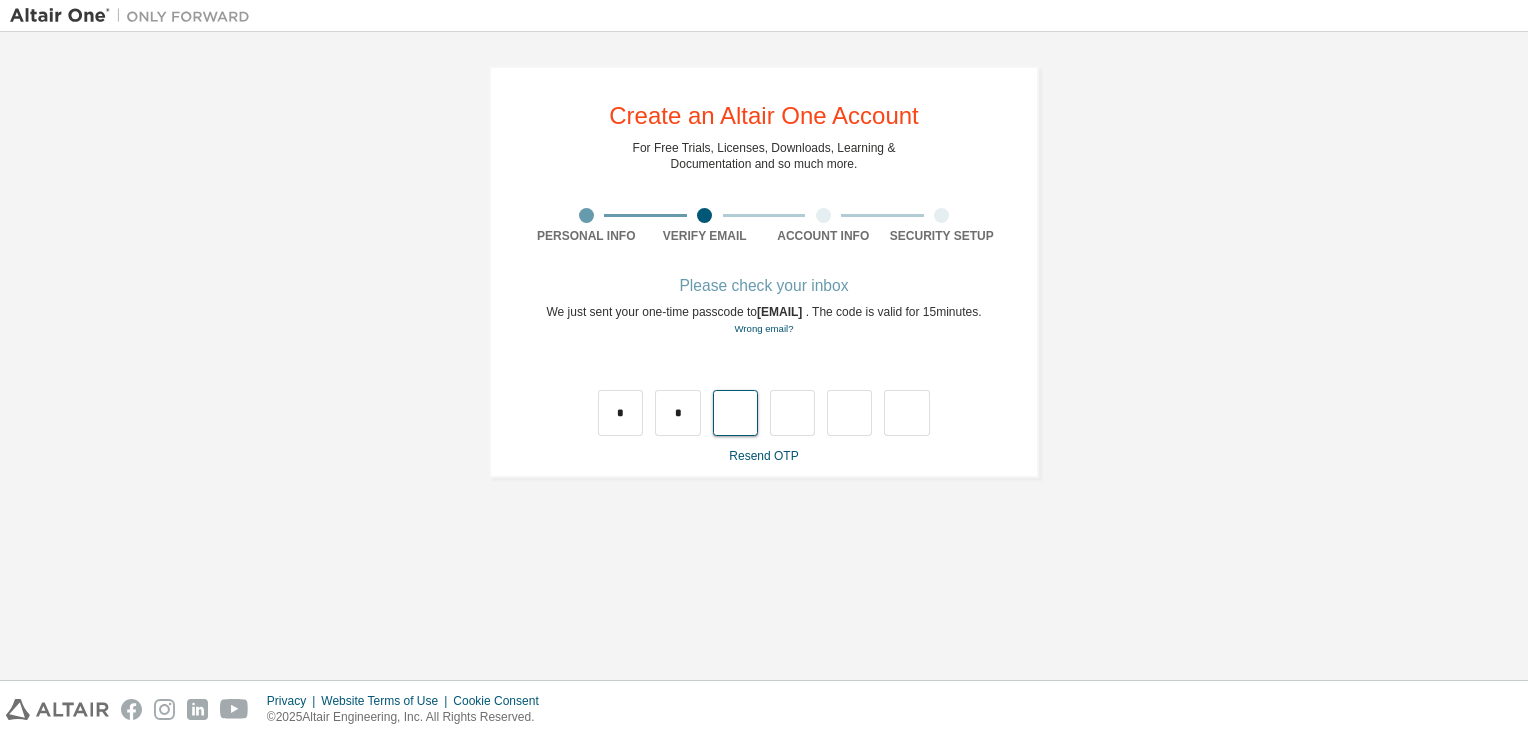 type on "*" 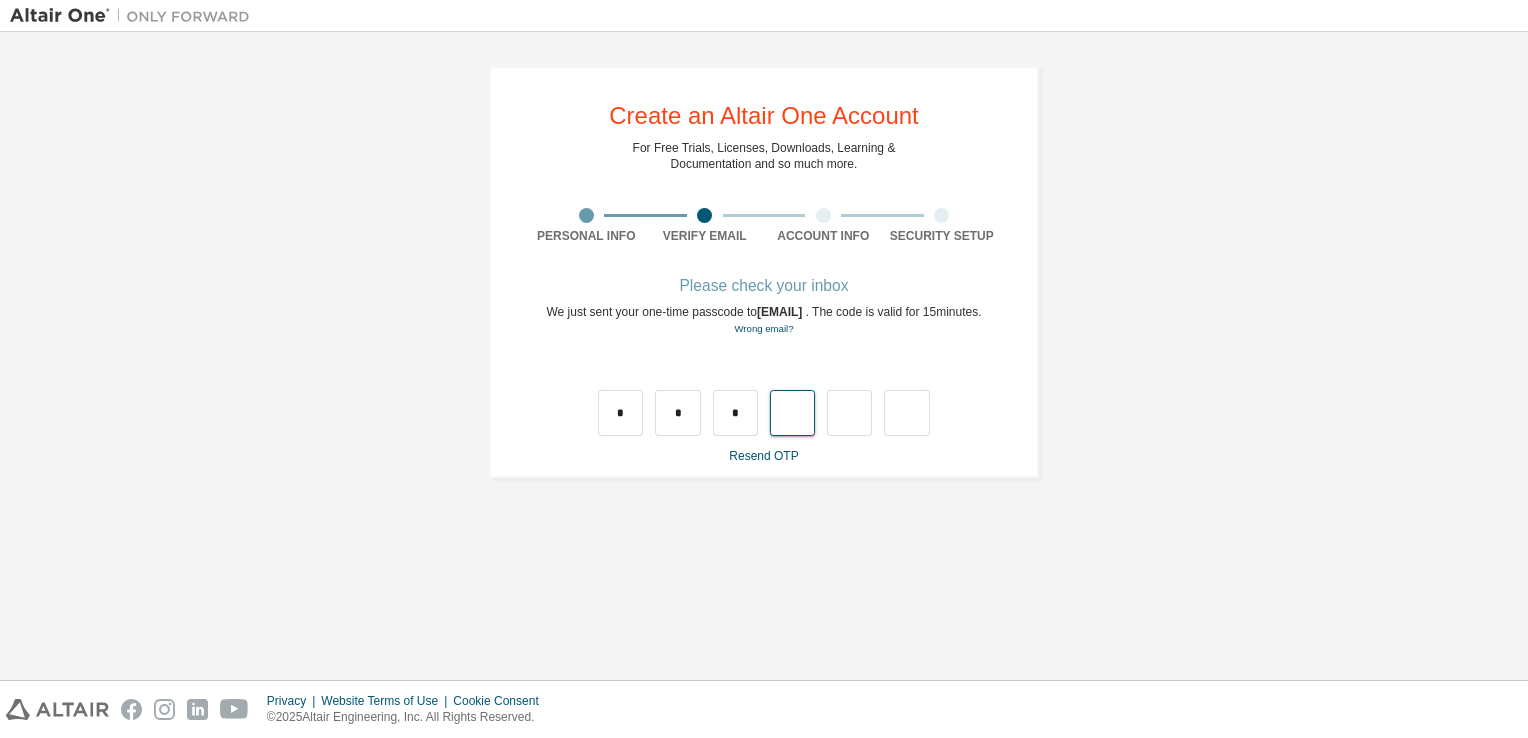 type on "*" 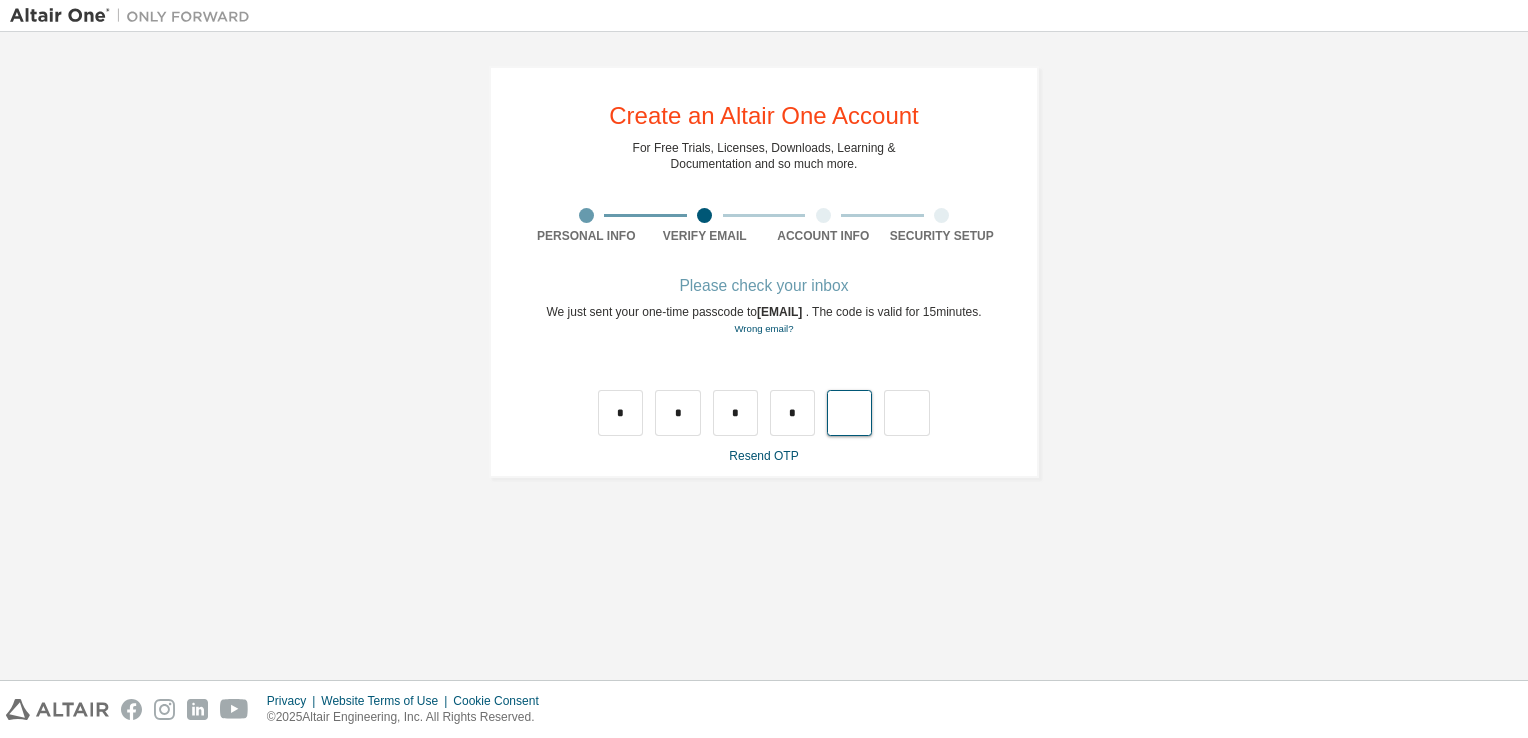 type on "*" 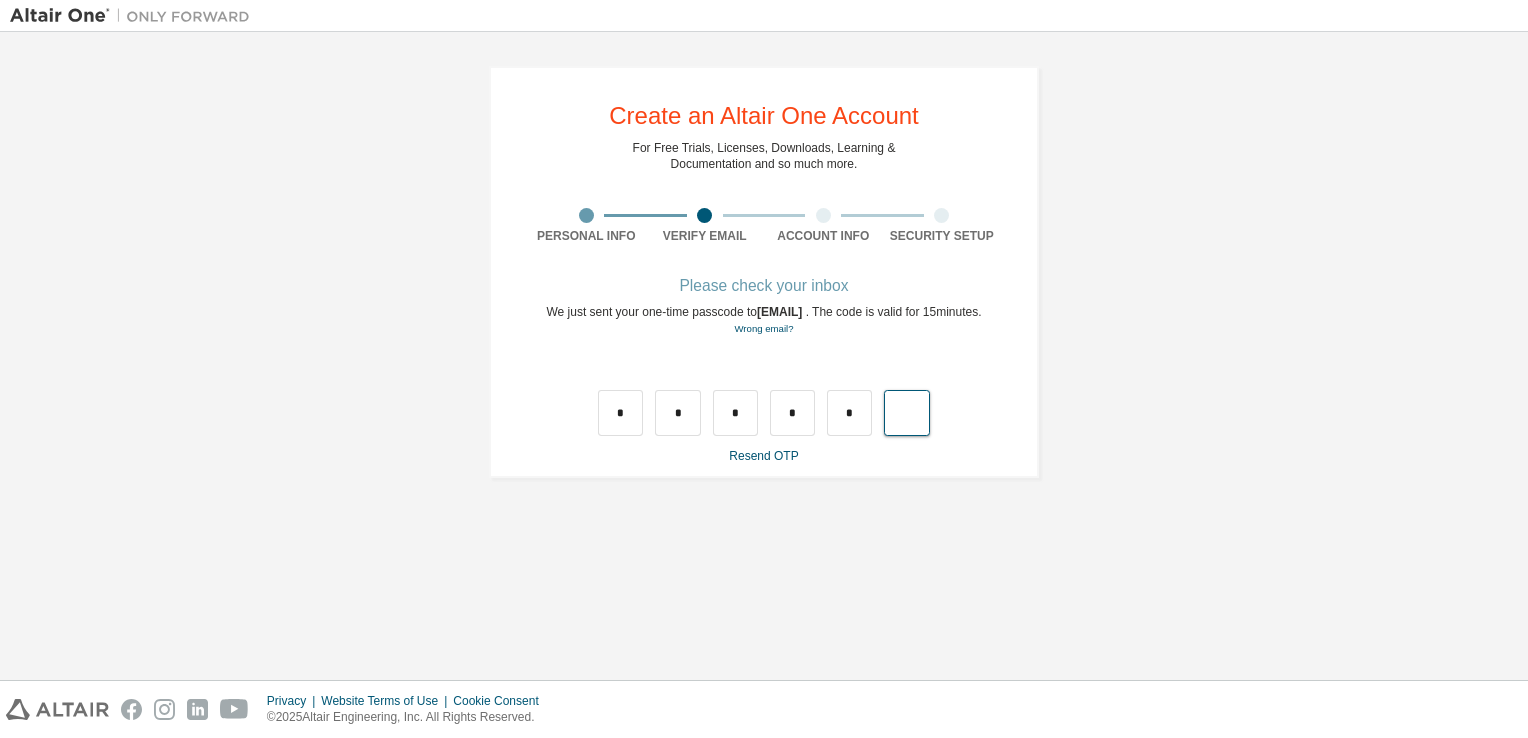 type on "*" 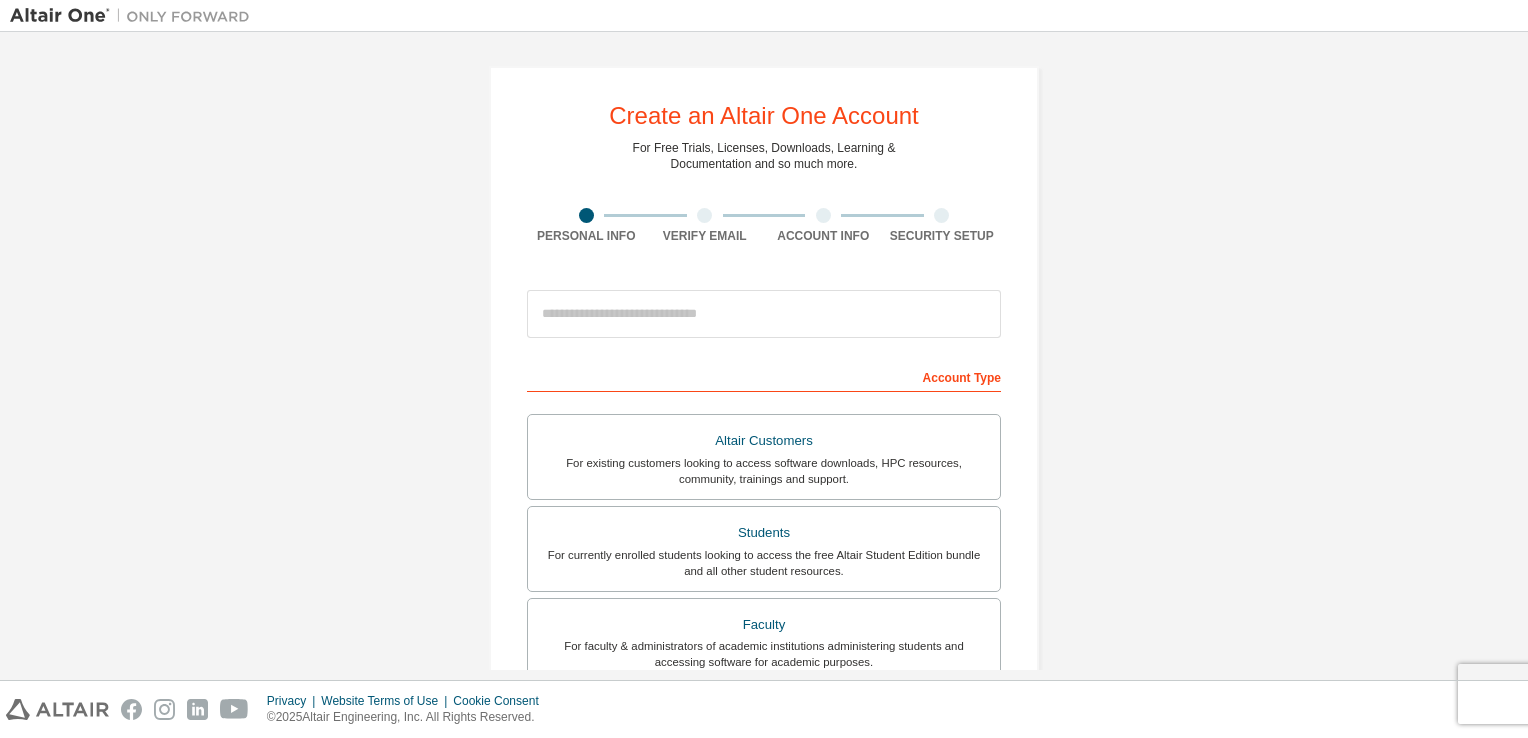 scroll, scrollTop: 0, scrollLeft: 0, axis: both 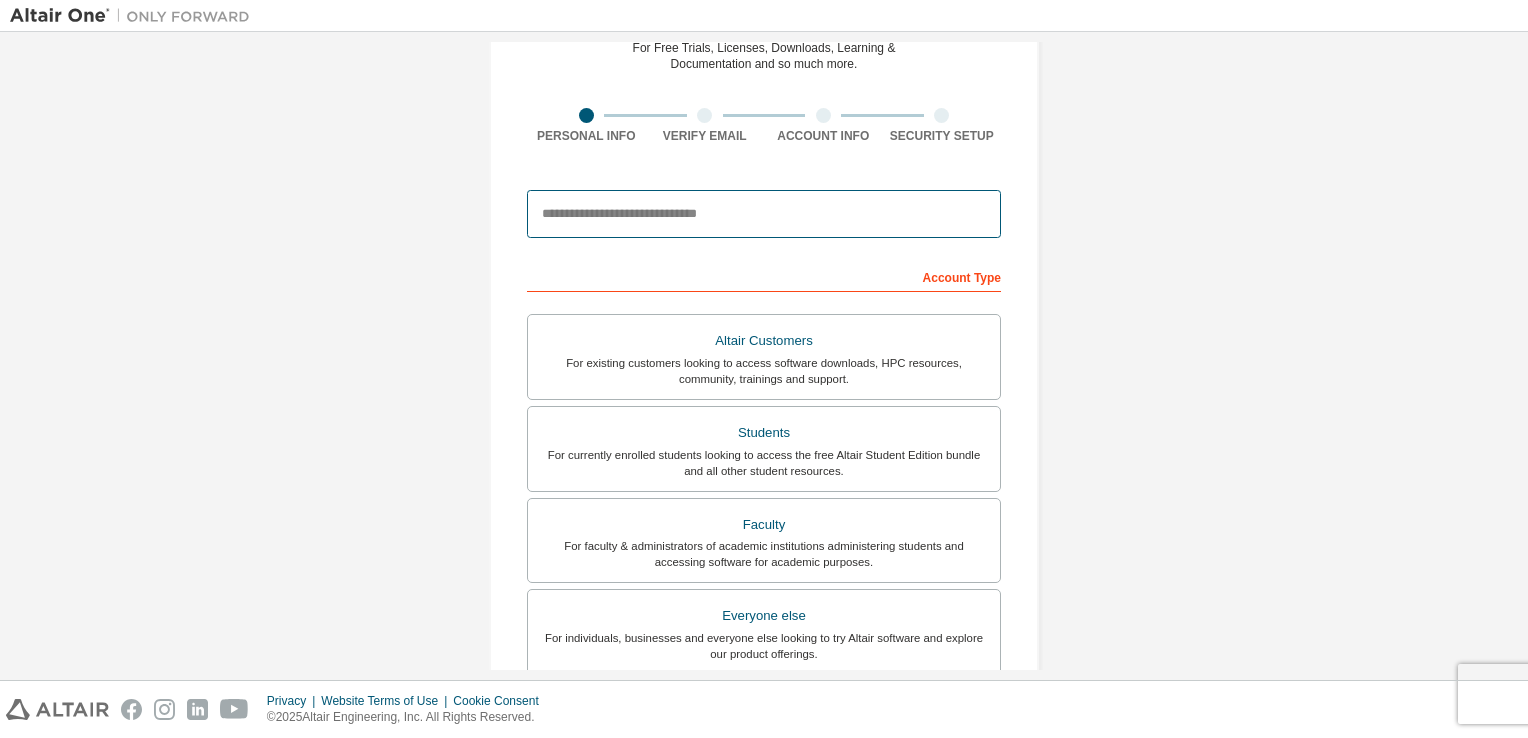 click at bounding box center [764, 214] 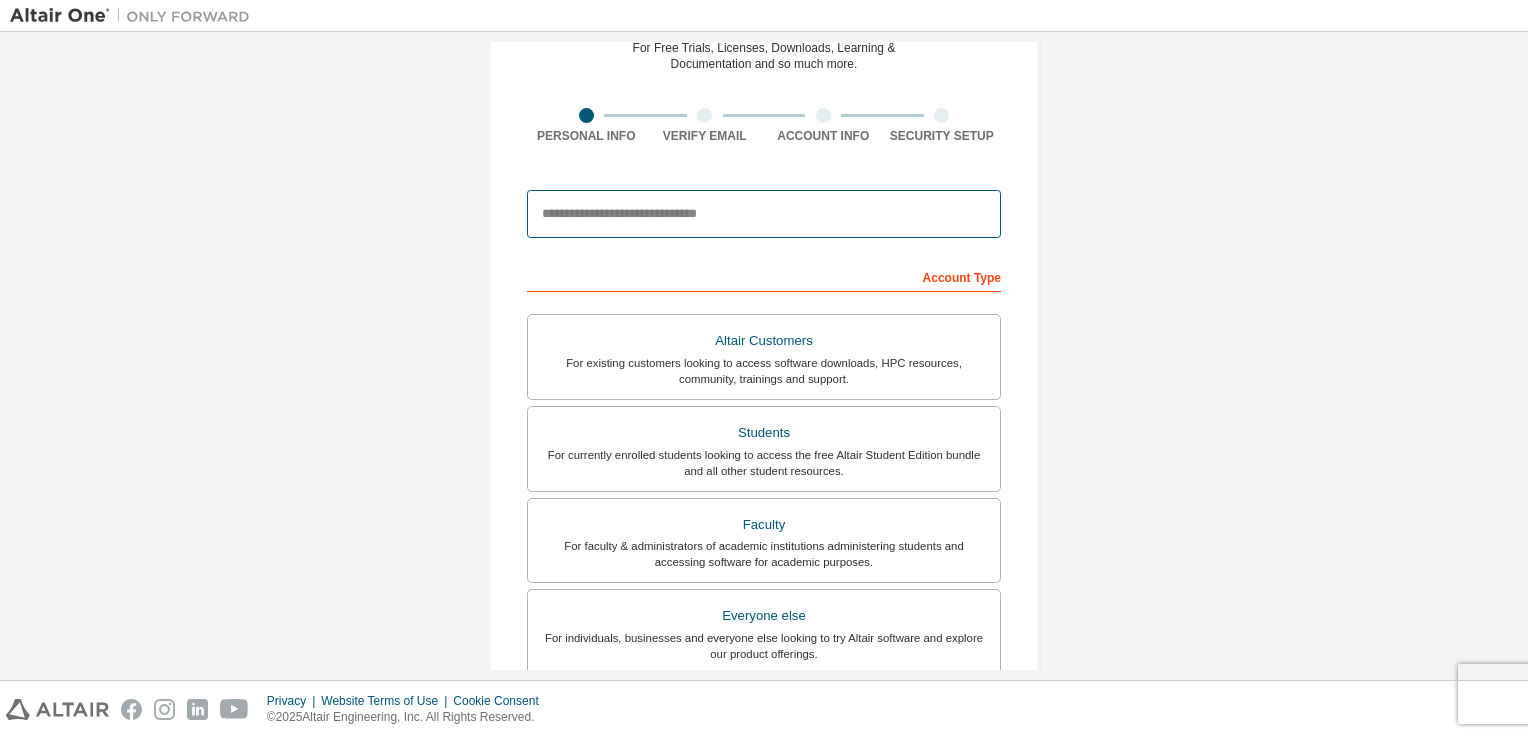 type on "**********" 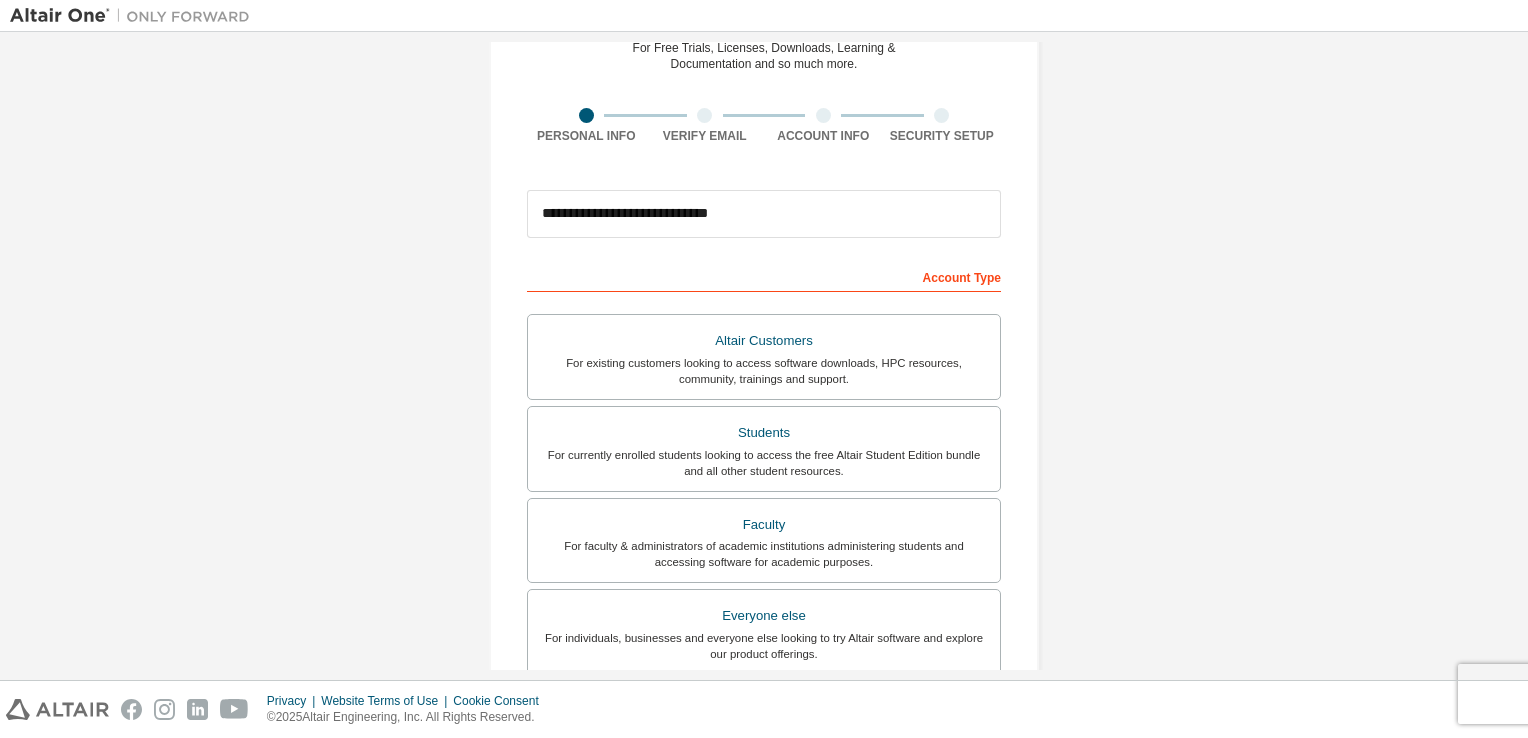 type on "**********" 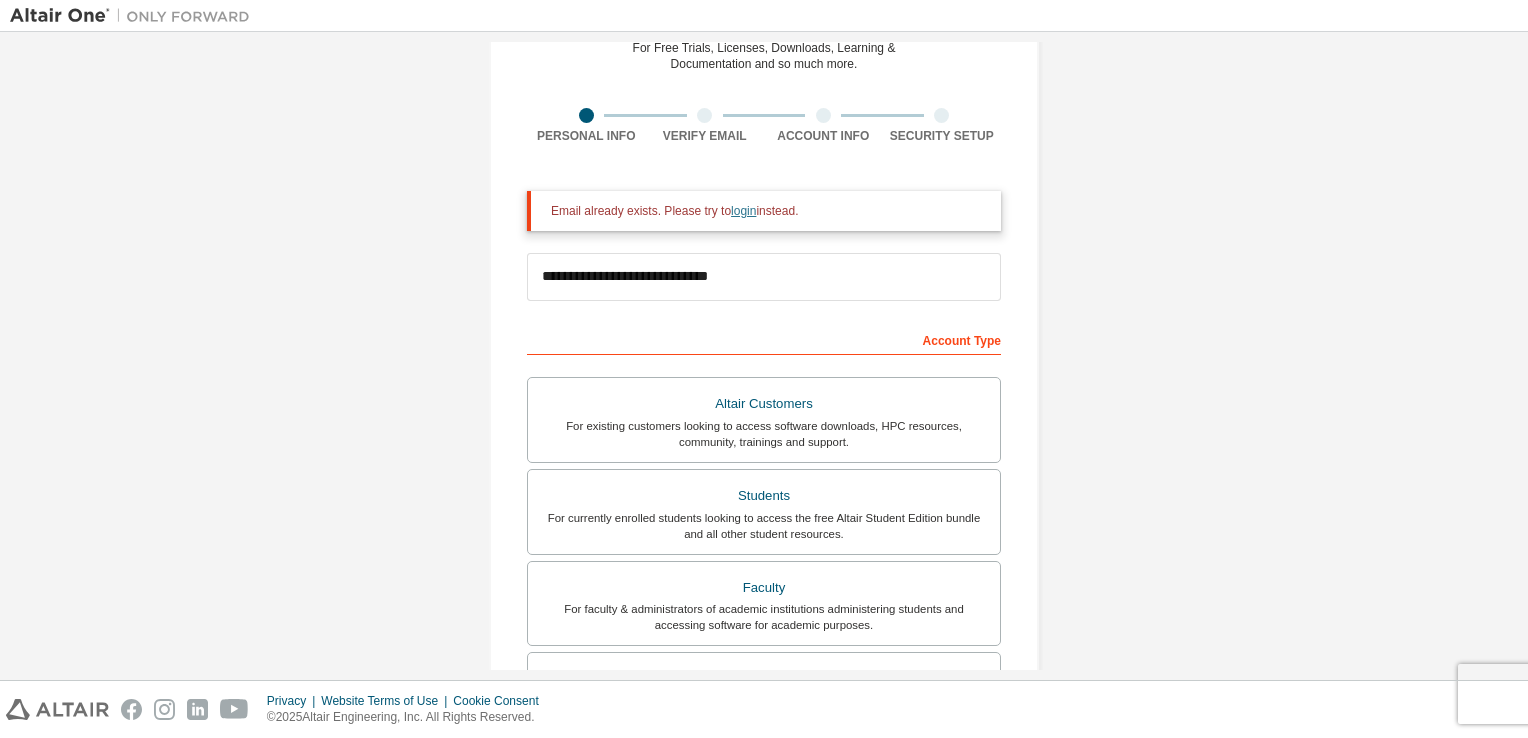 click on "login" at bounding box center (743, 211) 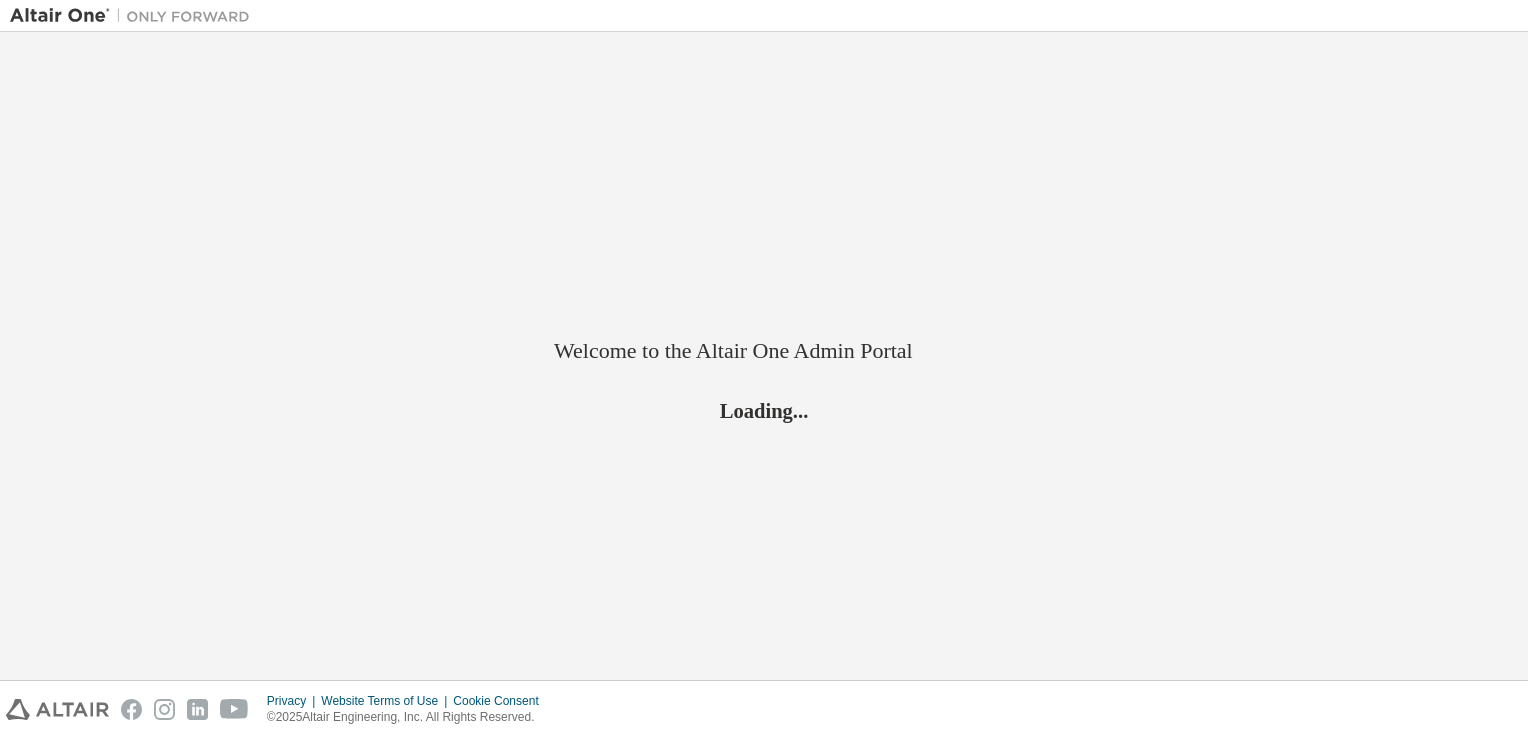 scroll, scrollTop: 0, scrollLeft: 0, axis: both 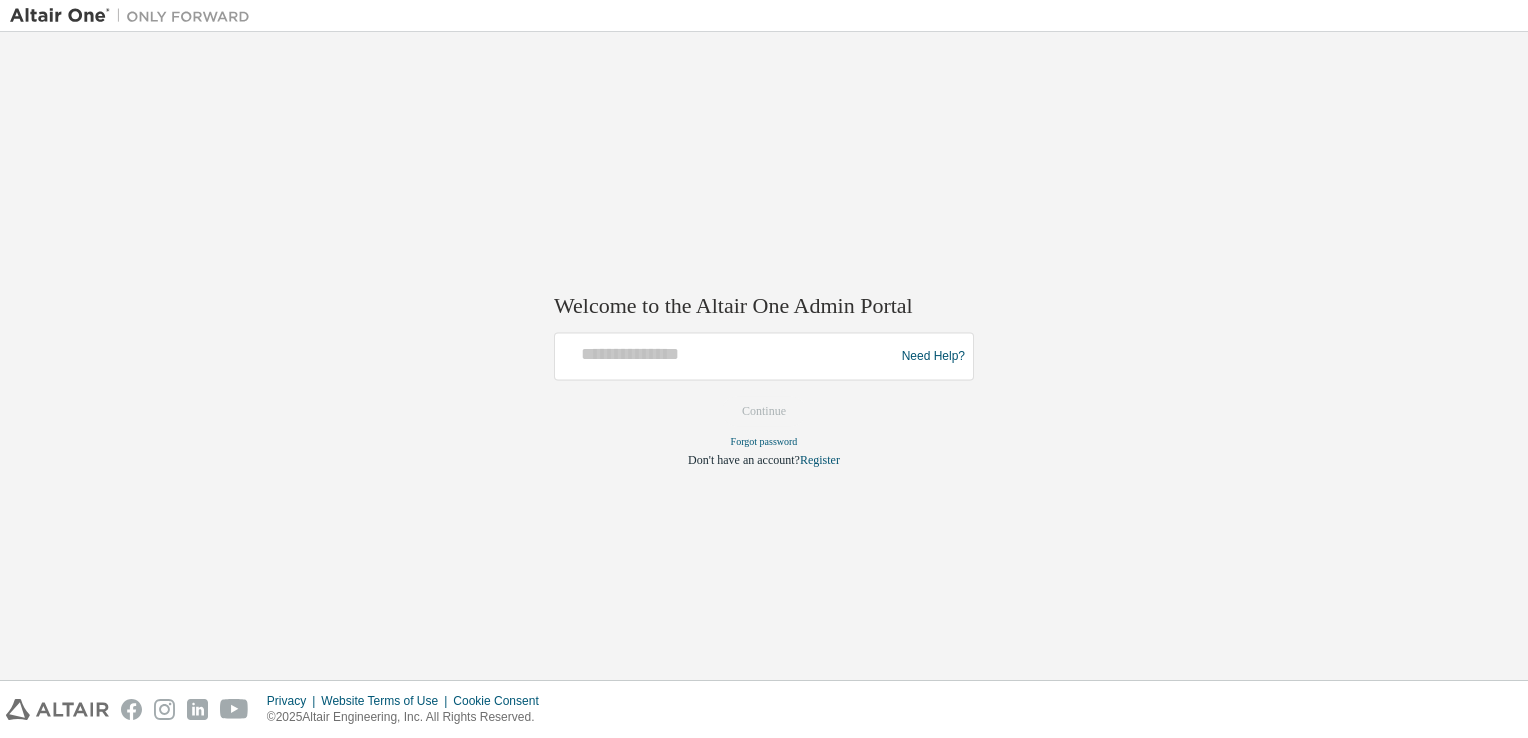 click at bounding box center [727, 357] 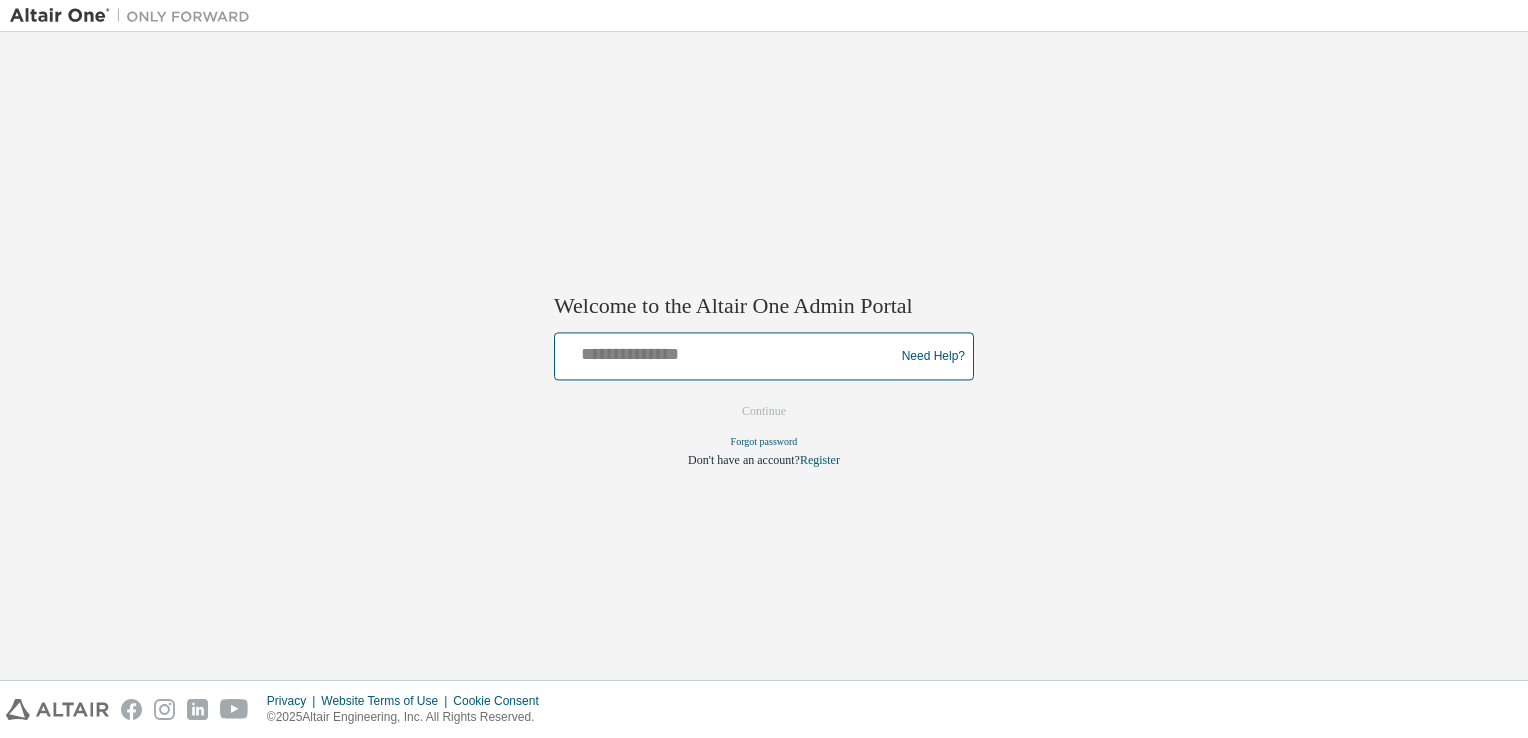 click at bounding box center [727, 352] 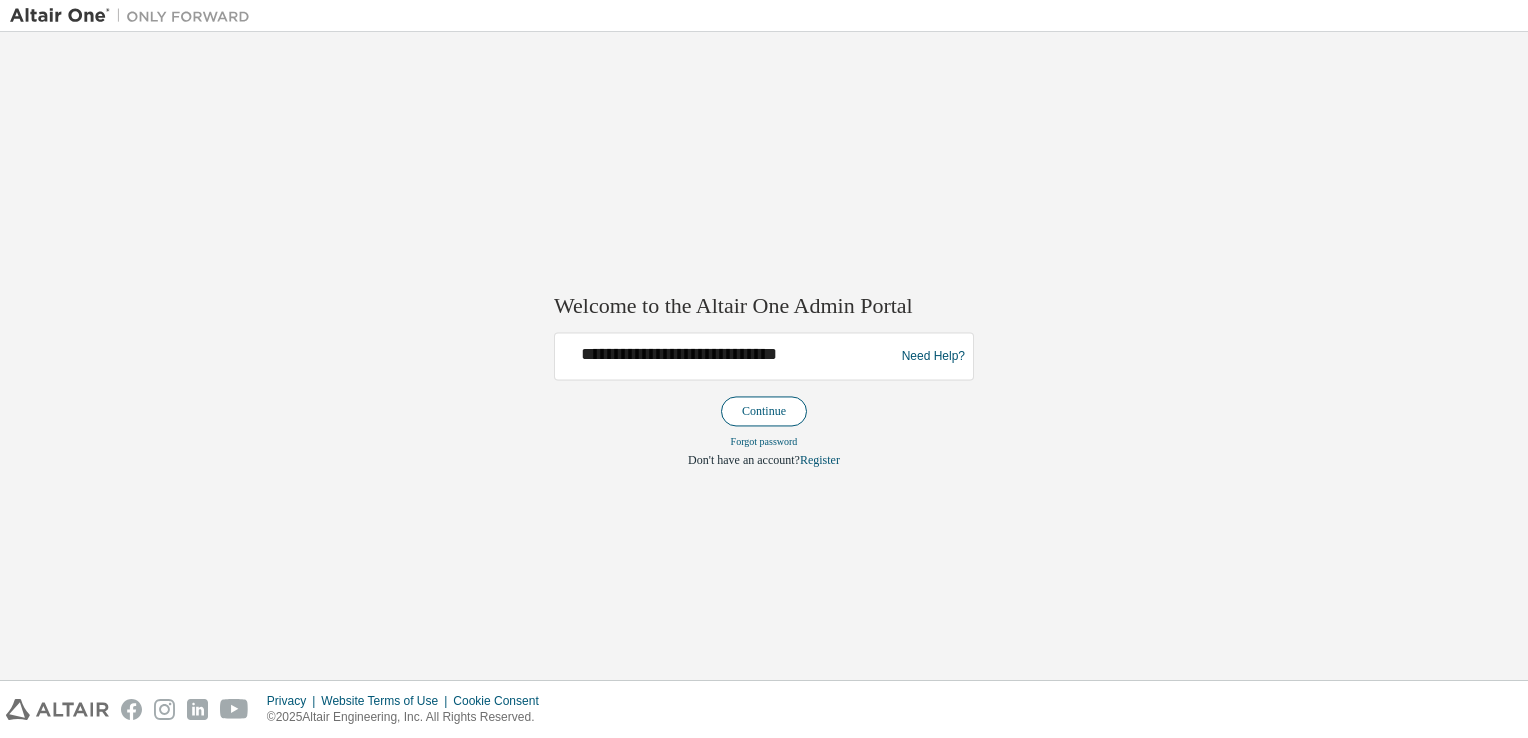 click on "Continue" at bounding box center [764, 412] 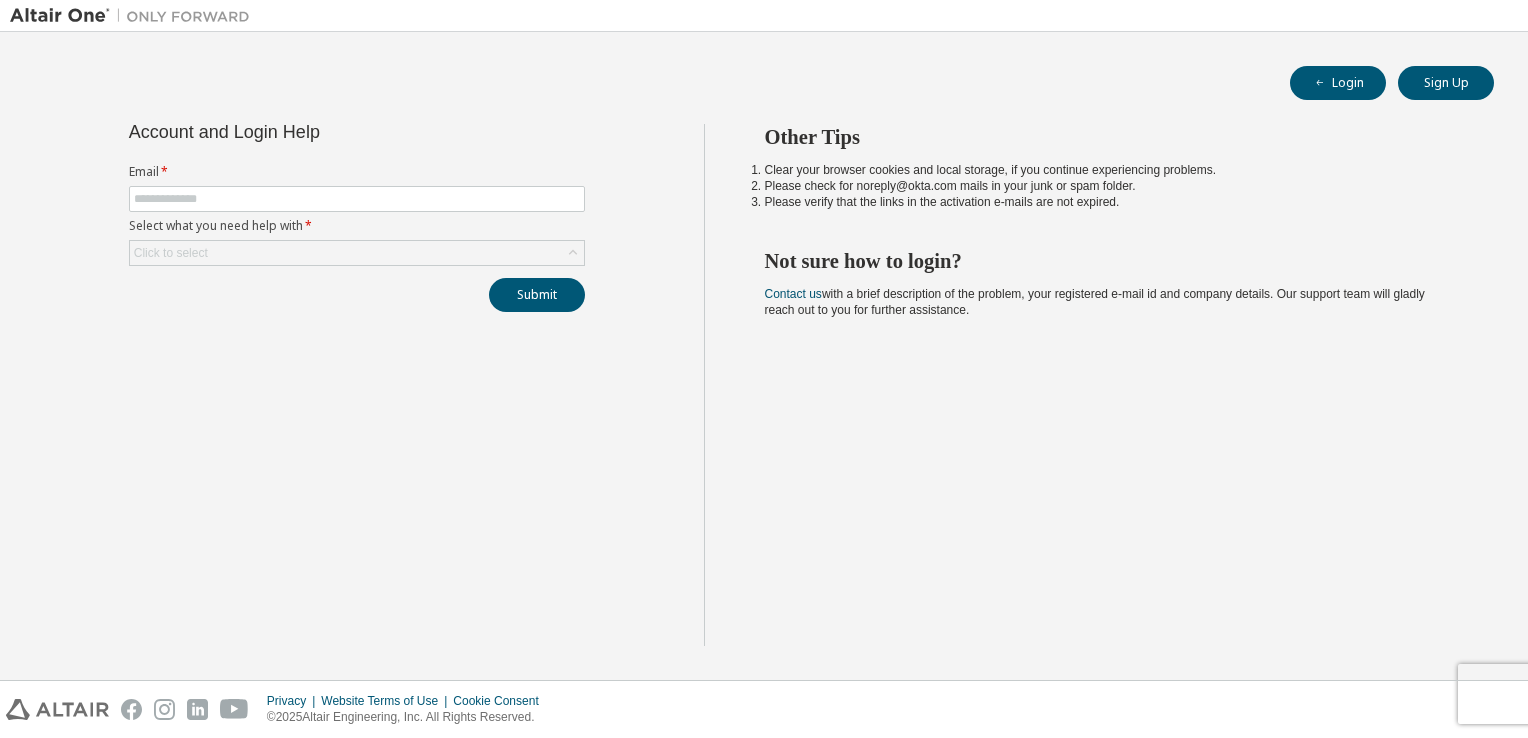 scroll, scrollTop: 0, scrollLeft: 0, axis: both 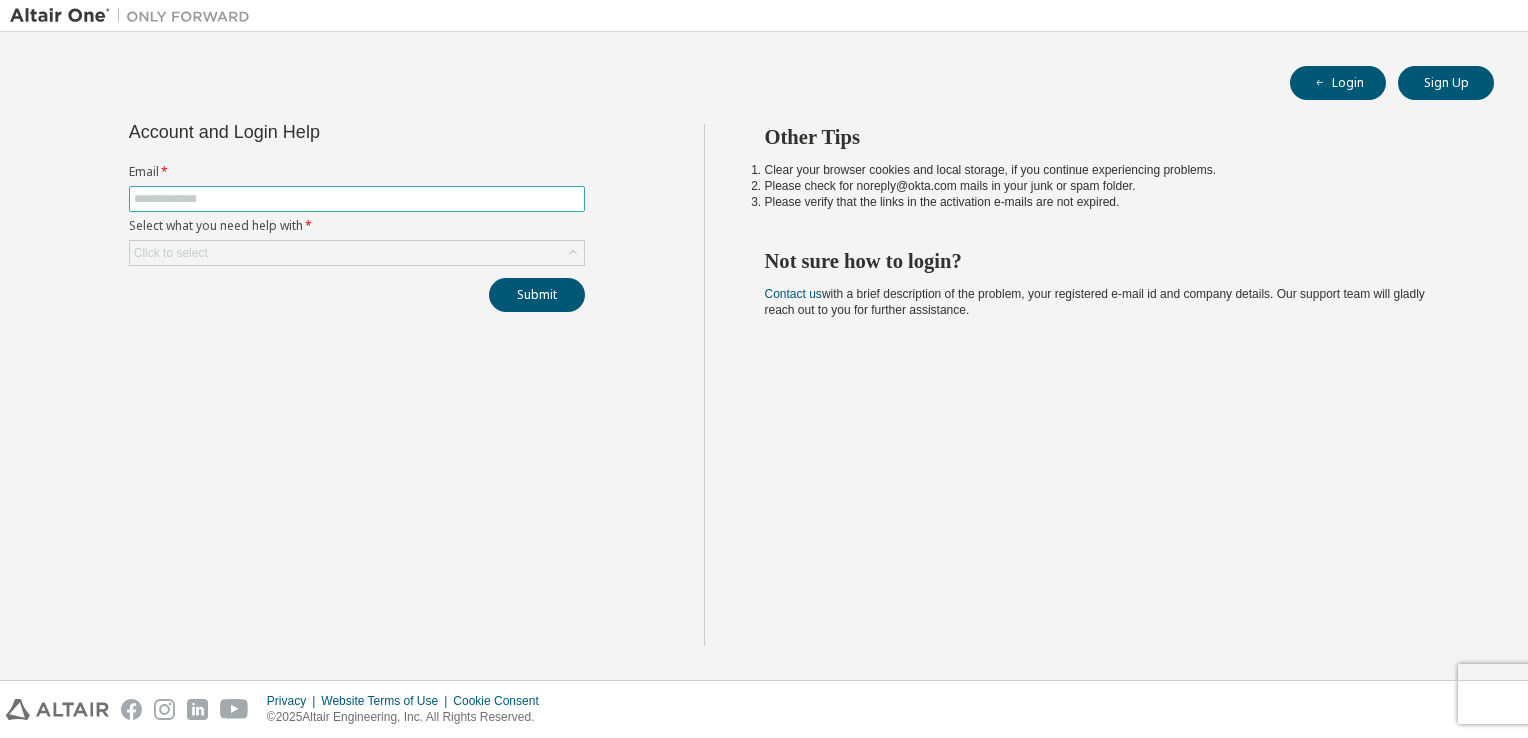 click at bounding box center [357, 199] 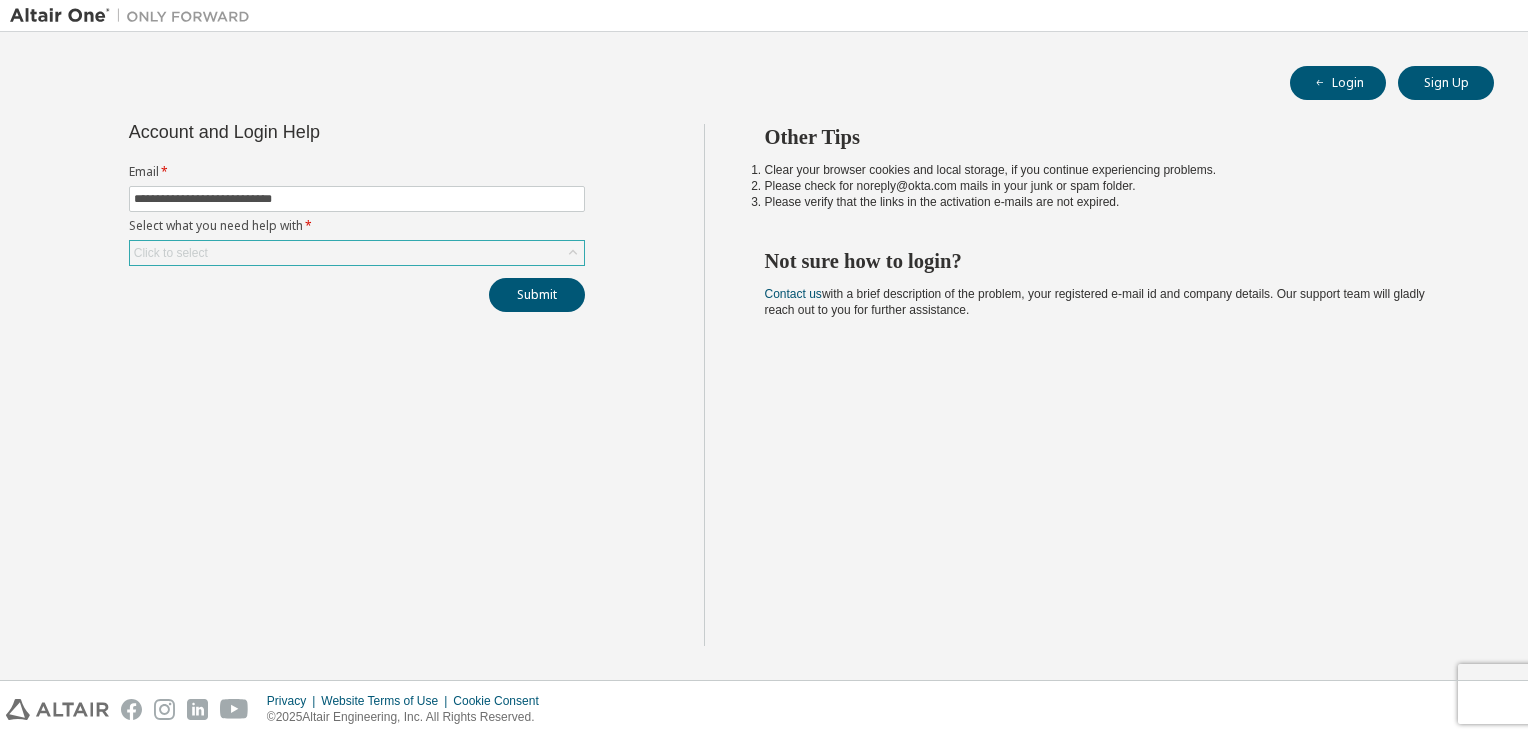 click on "Click to select" at bounding box center [357, 253] 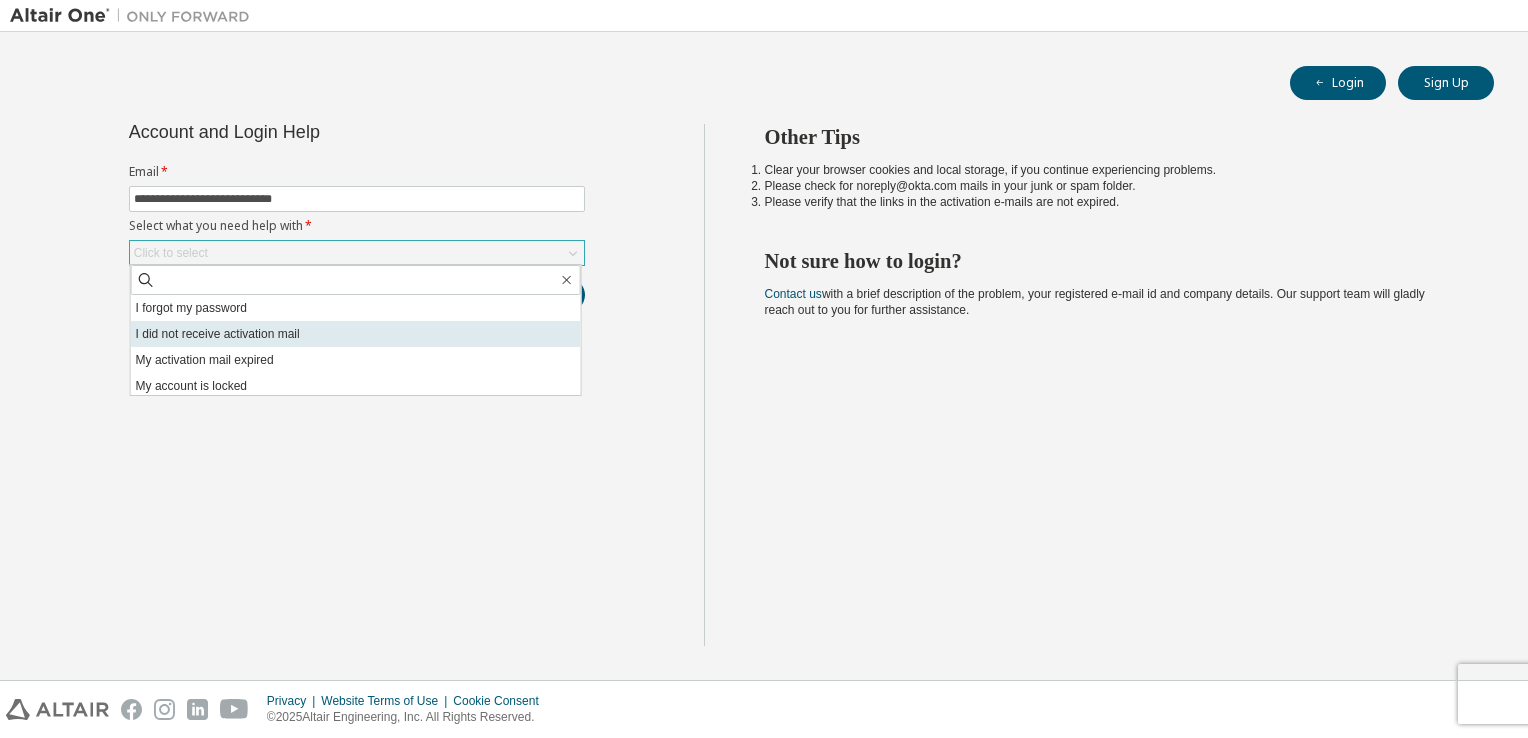 click on "I did not receive activation mail" at bounding box center [356, 334] 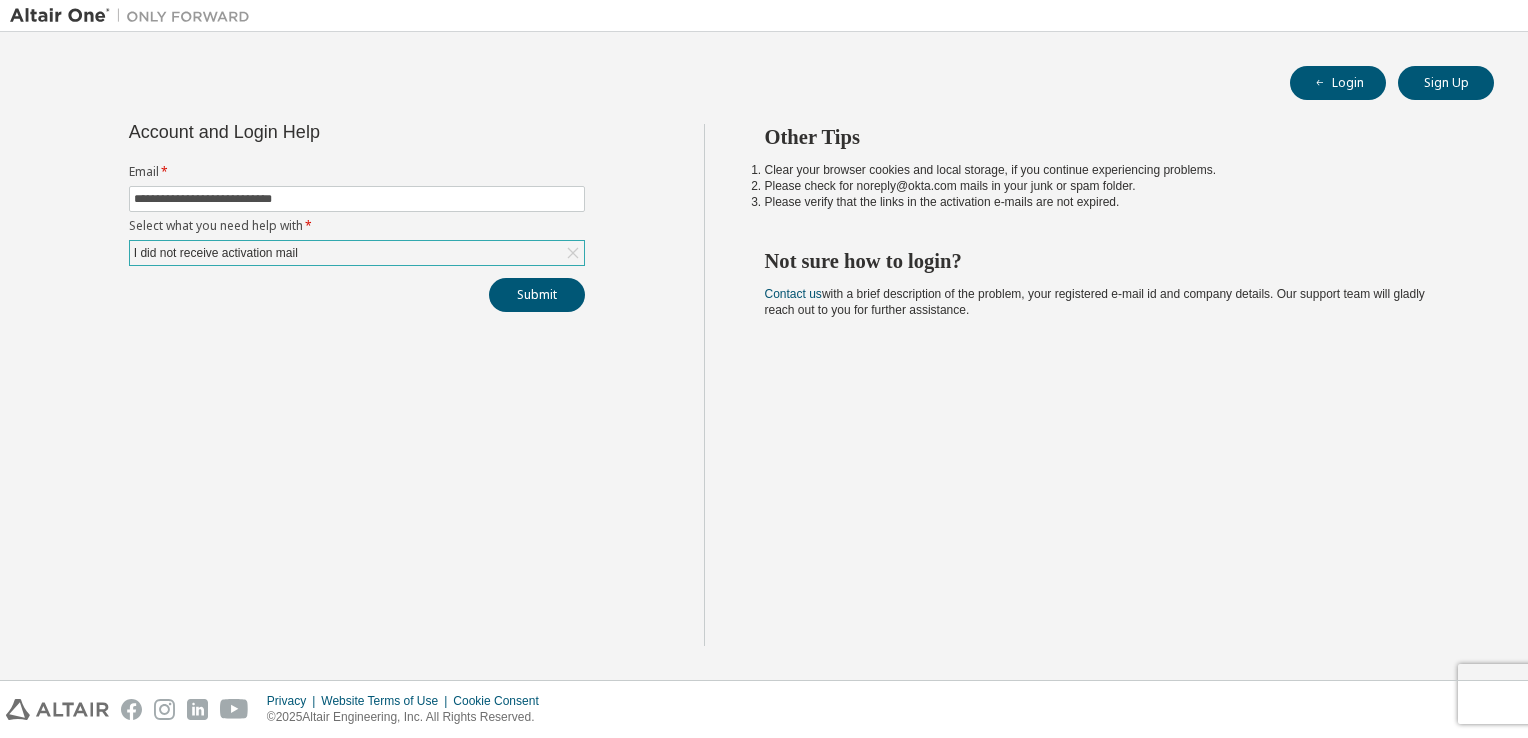 click on "I did not receive activation mail" at bounding box center (357, 253) 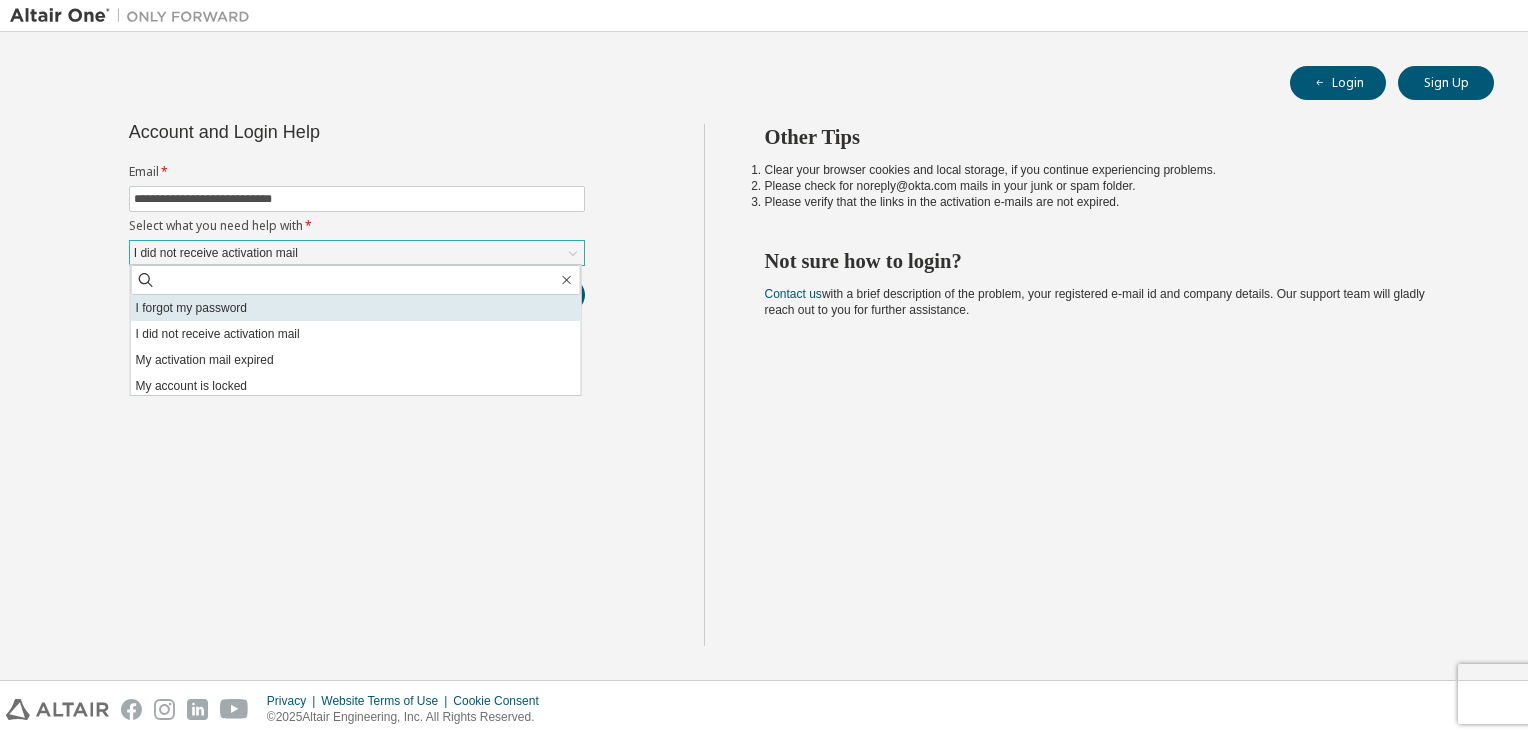 click on "I forgot my password" at bounding box center [356, 308] 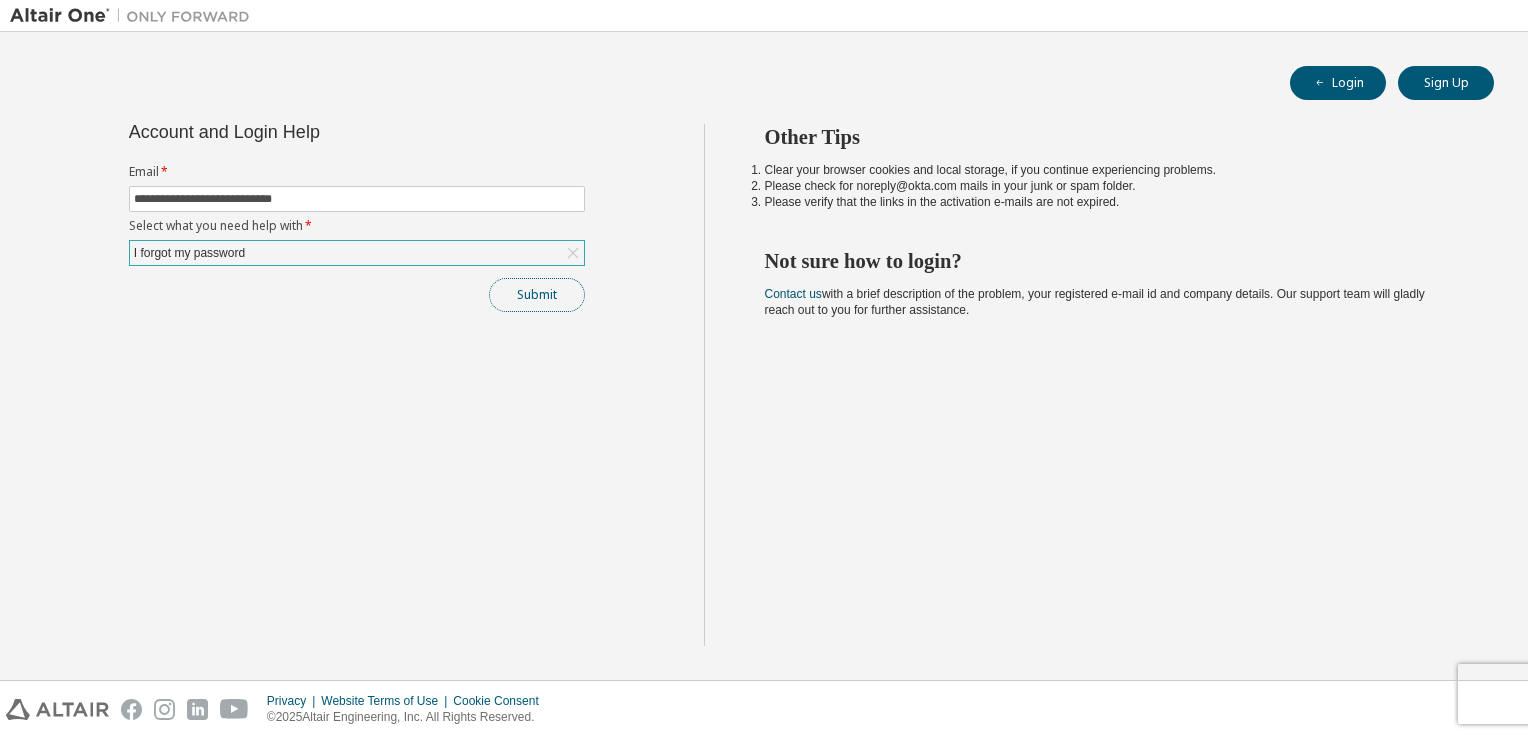 click on "Submit" at bounding box center [537, 295] 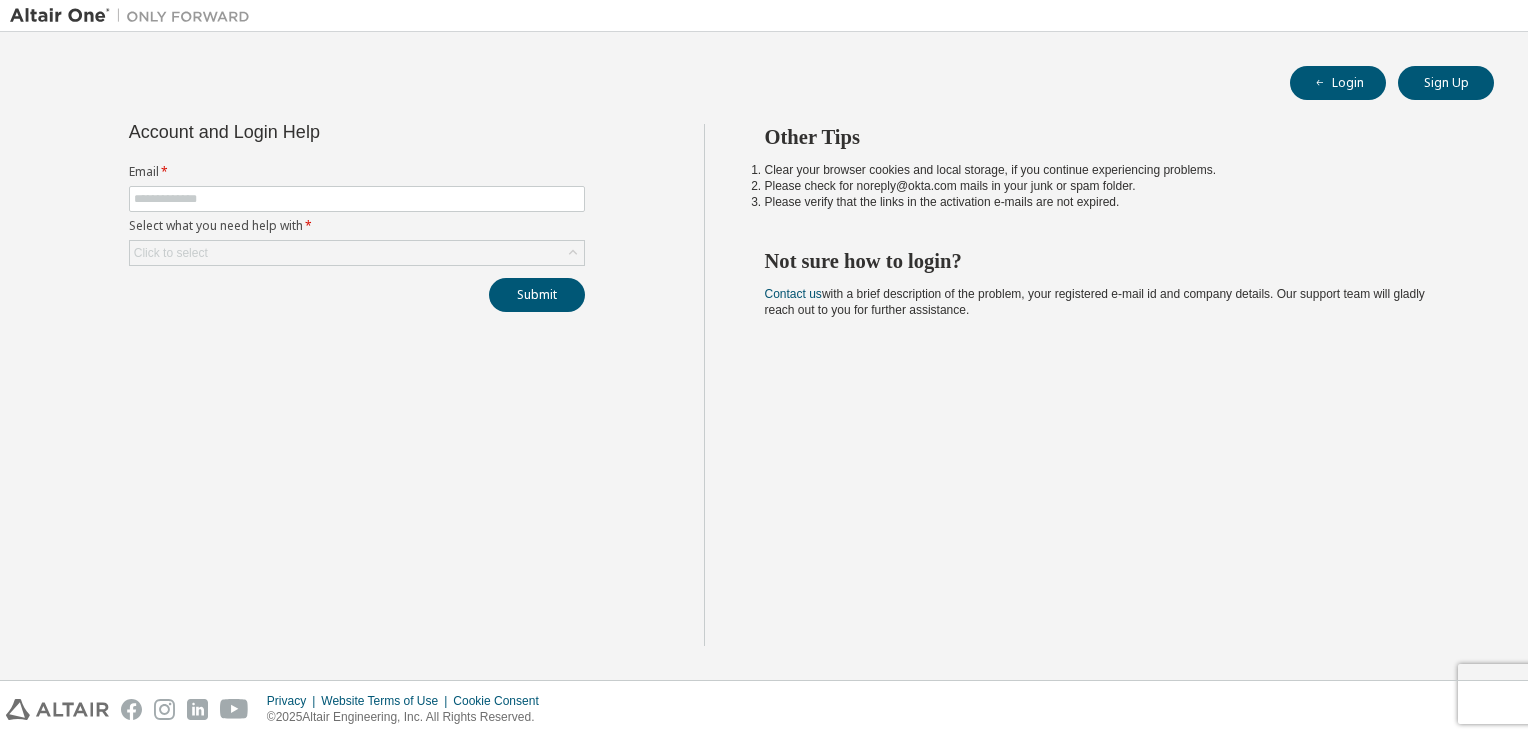 scroll, scrollTop: 0, scrollLeft: 0, axis: both 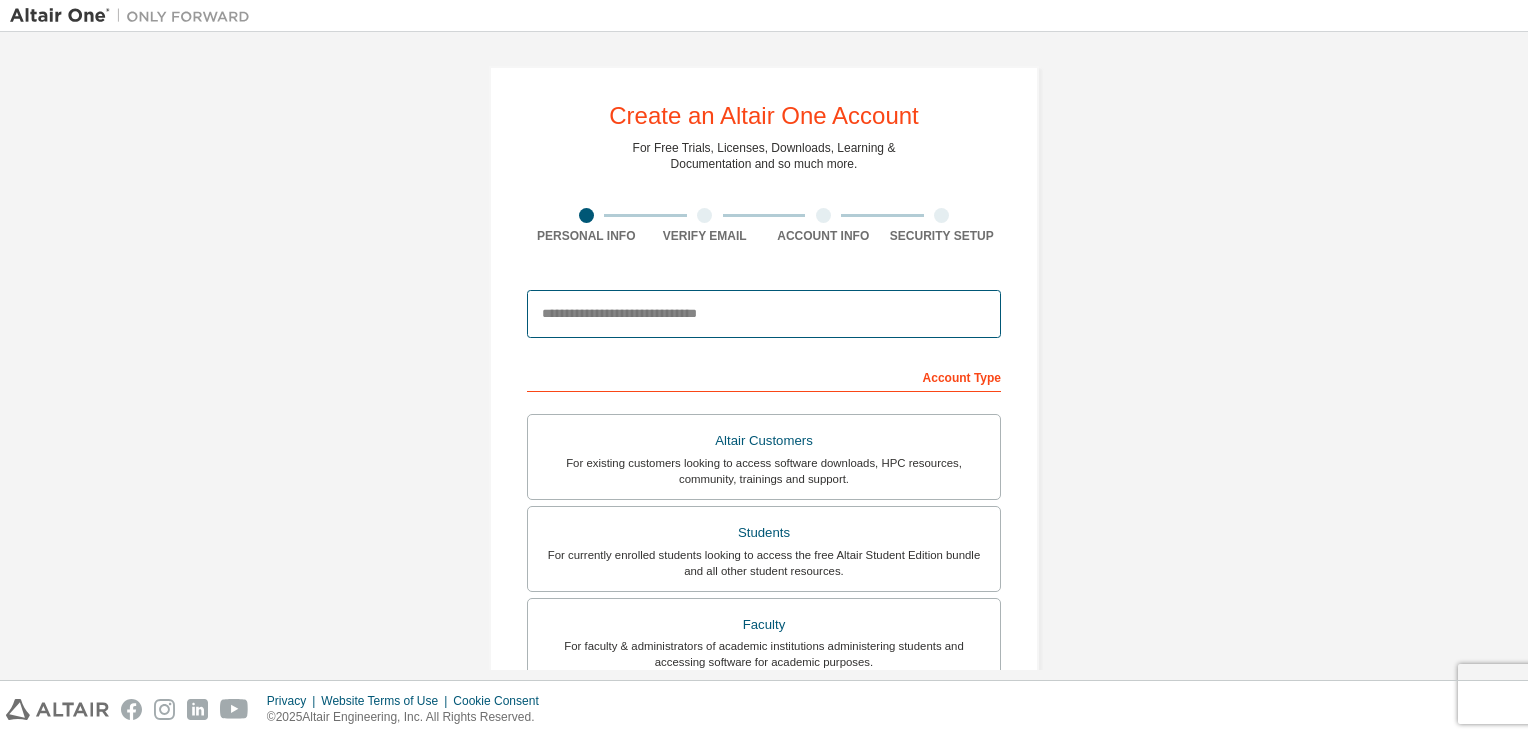 click at bounding box center [764, 314] 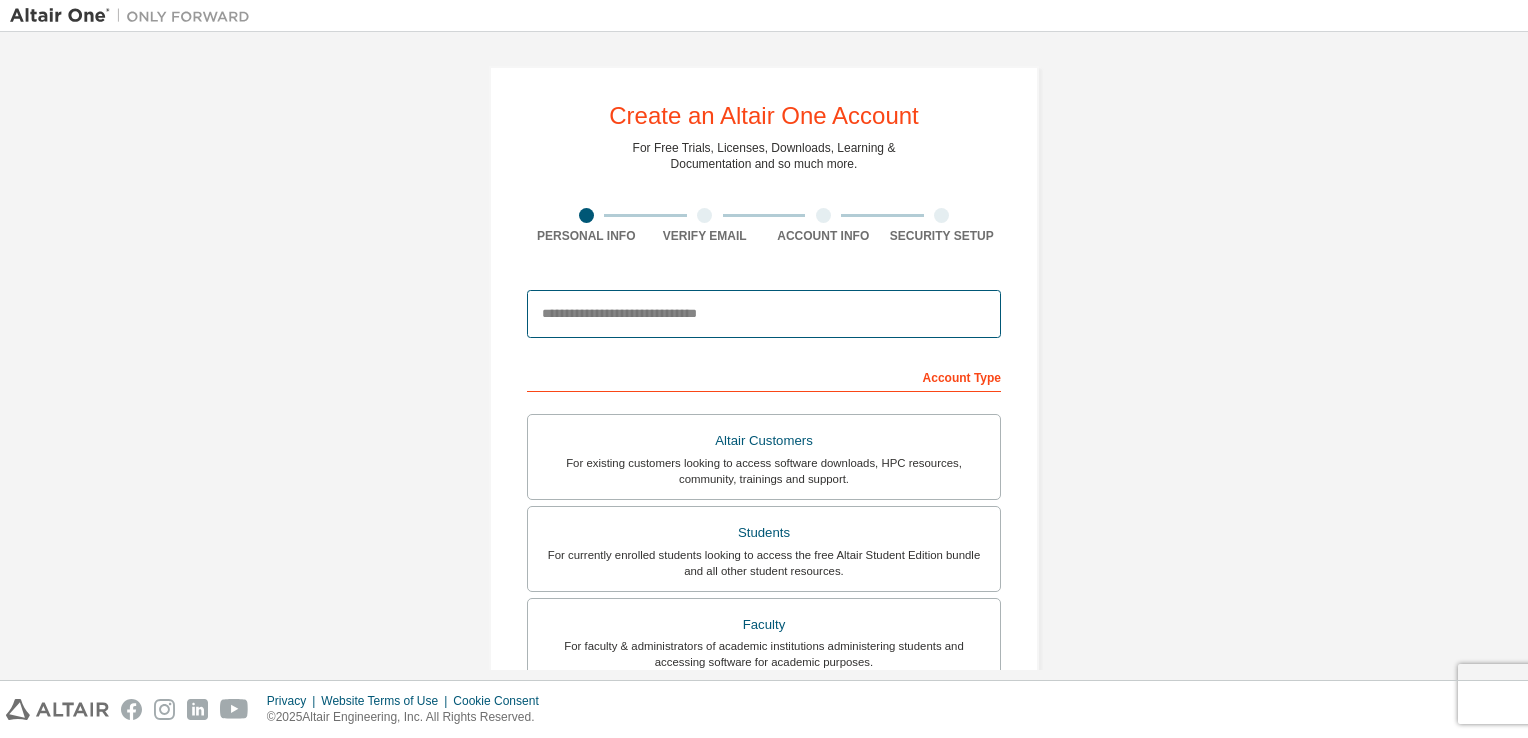type on "**********" 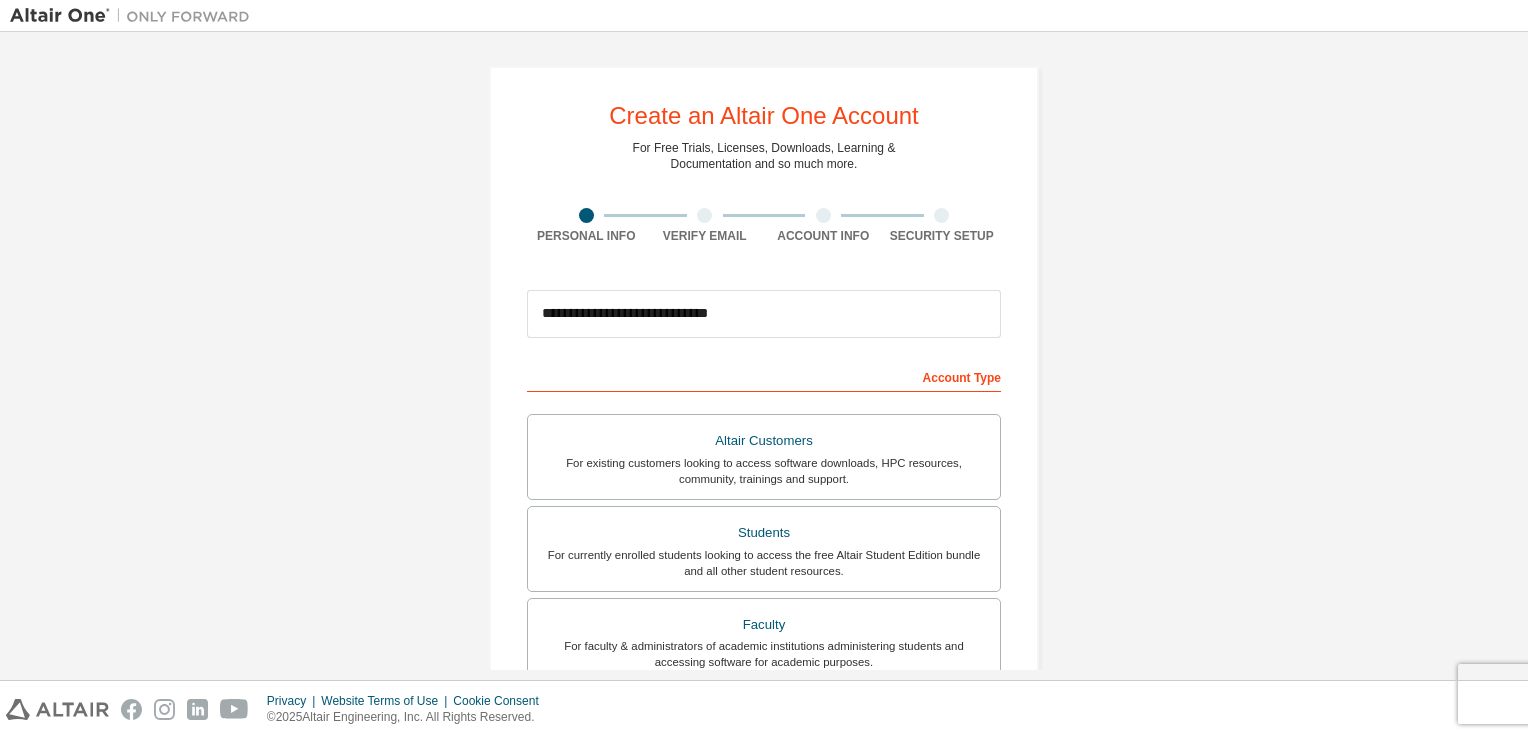 type on "**********" 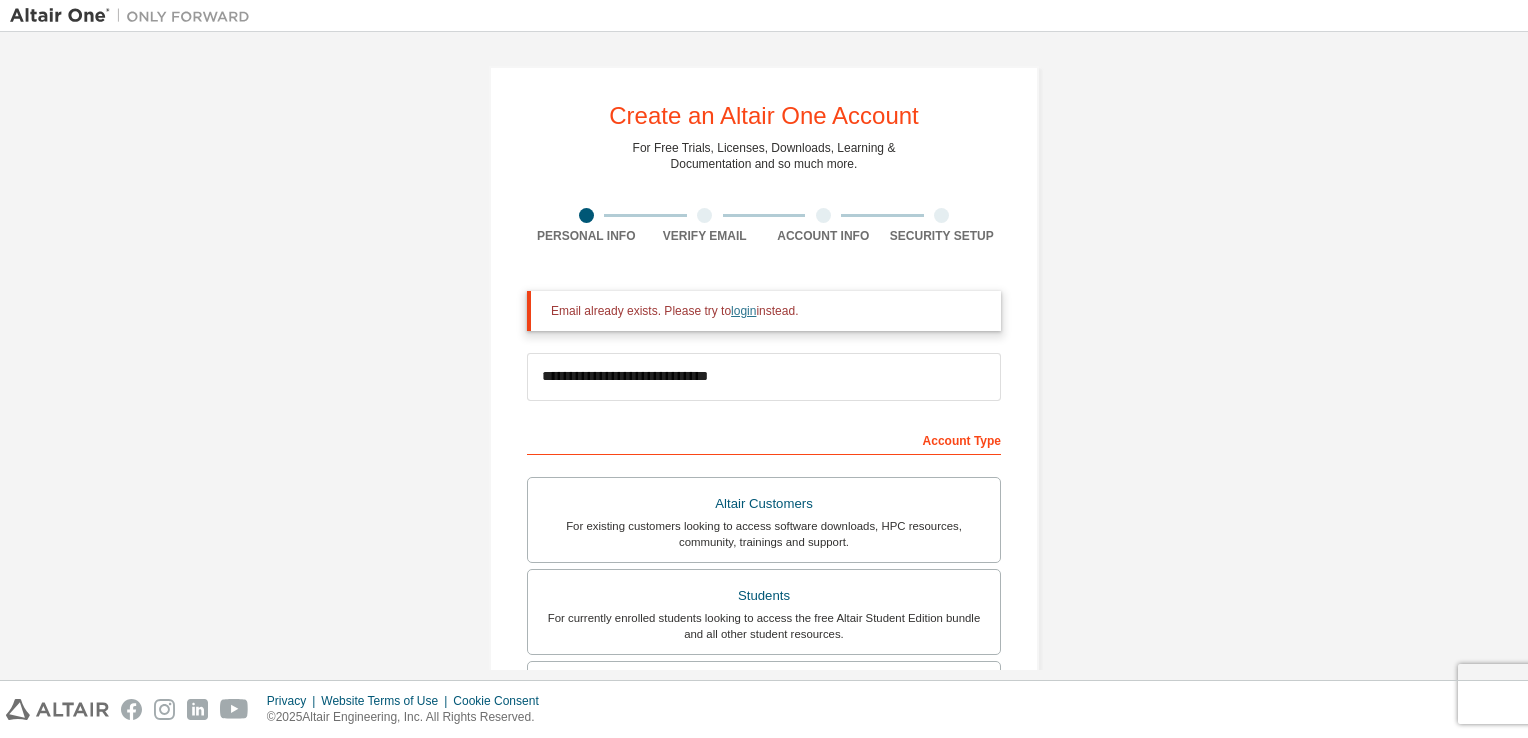 click on "login" at bounding box center [743, 311] 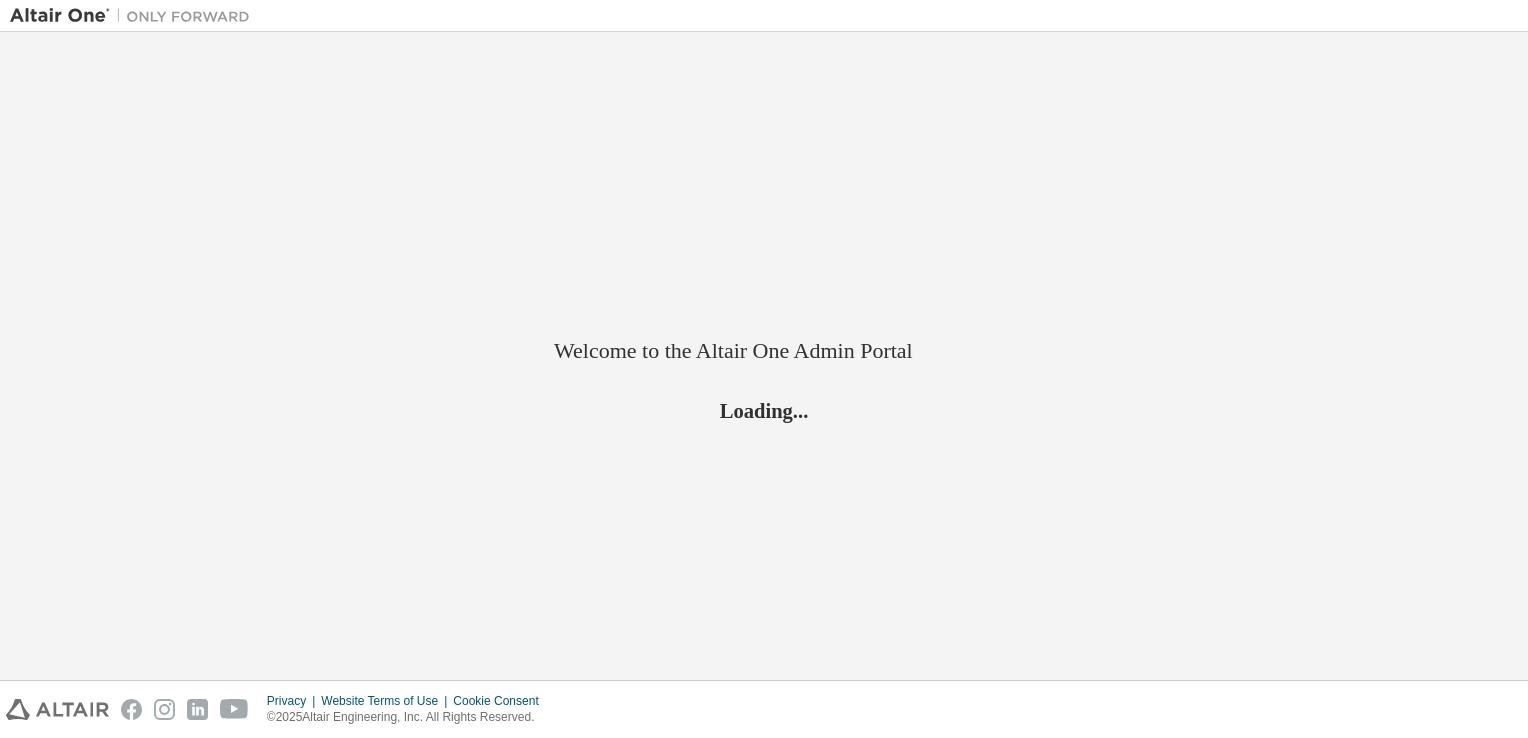 scroll, scrollTop: 0, scrollLeft: 0, axis: both 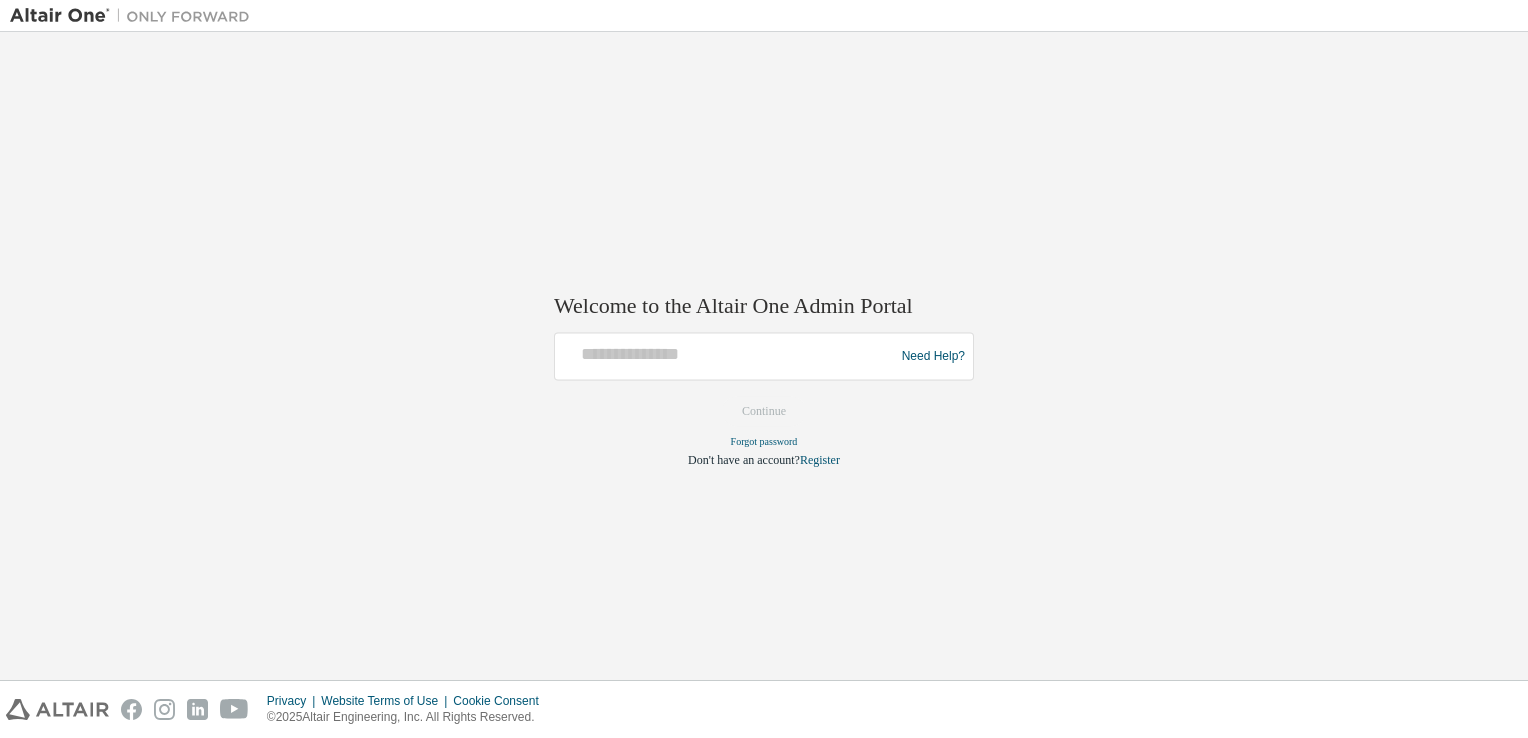 click on "Welcome to the Altair One Admin Portal" at bounding box center [764, 306] 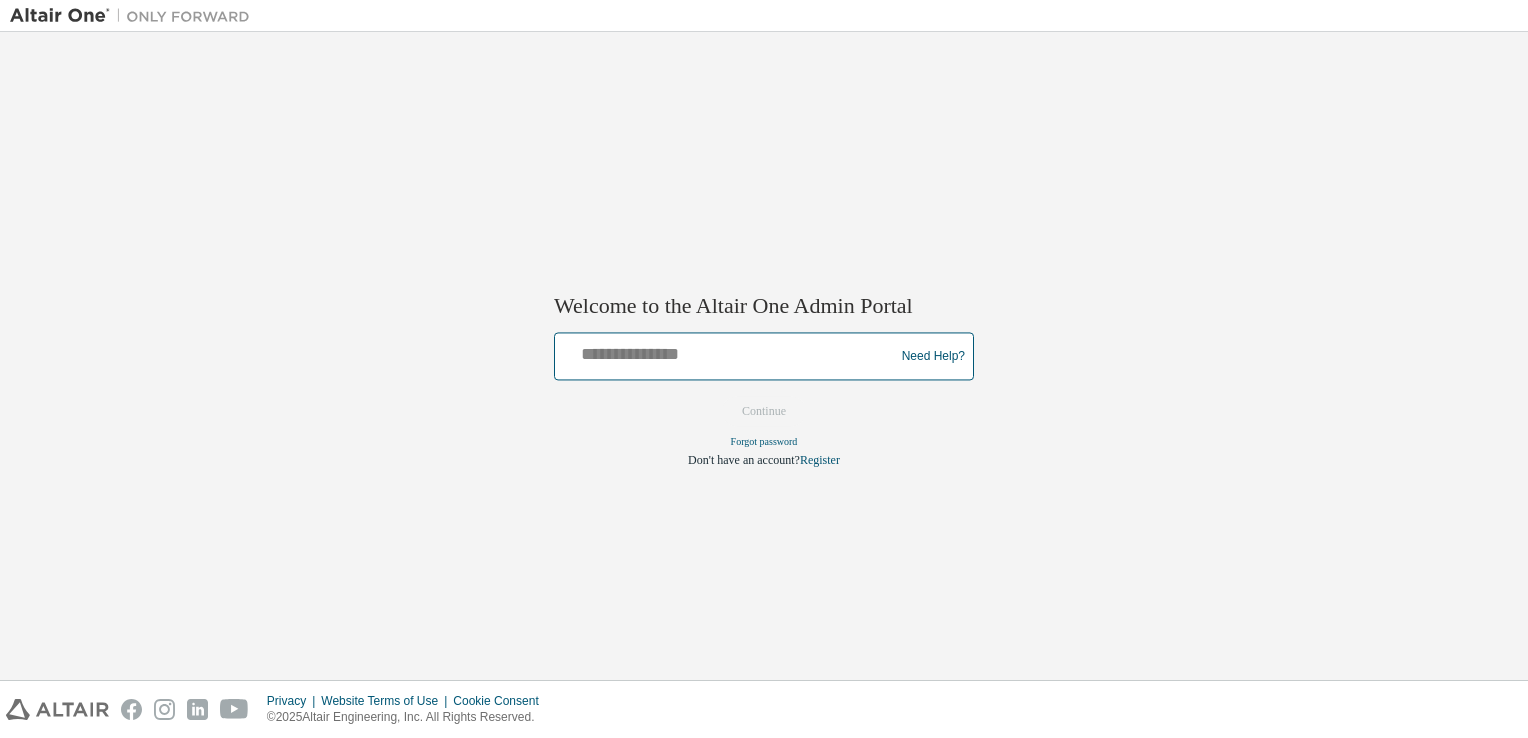 click at bounding box center [727, 352] 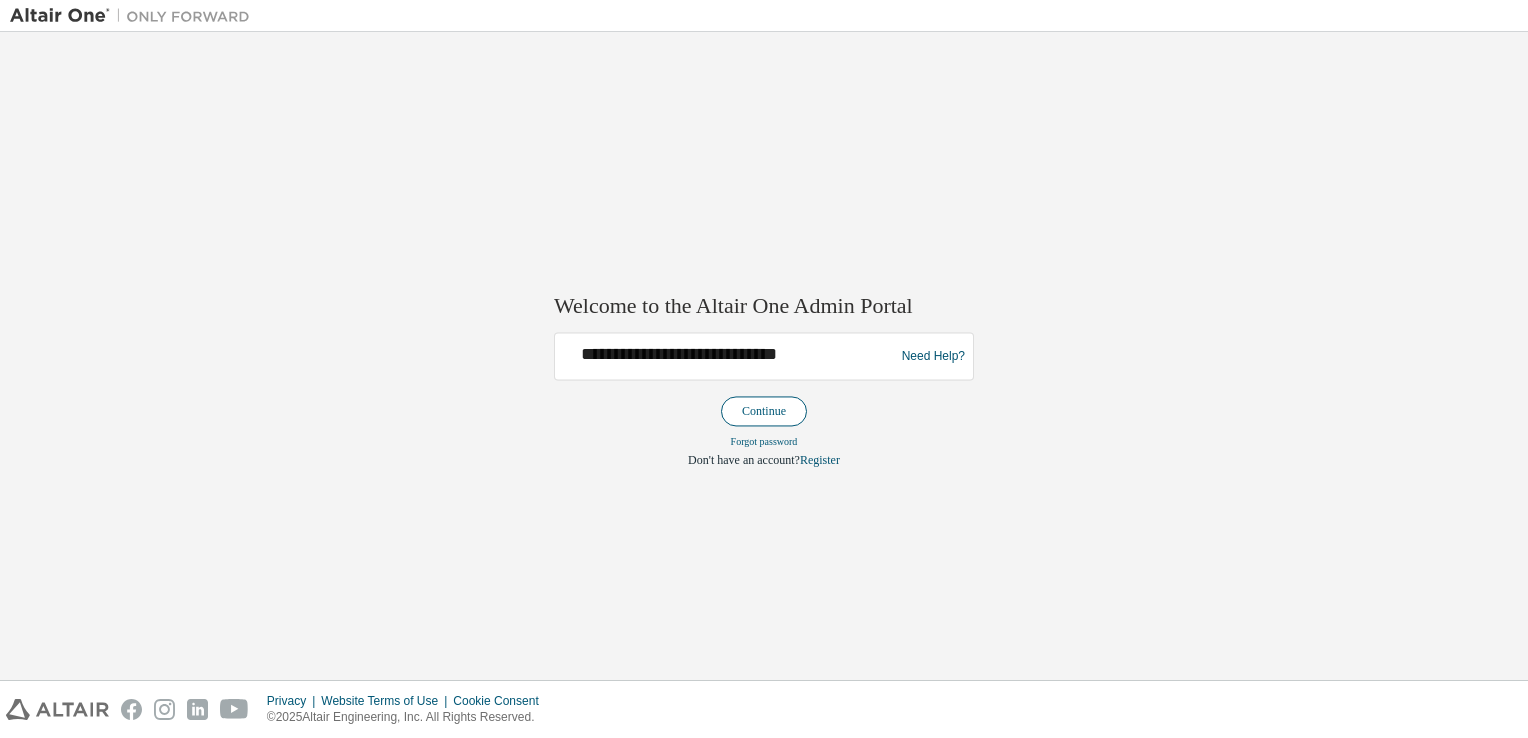 click on "Continue" at bounding box center (764, 412) 